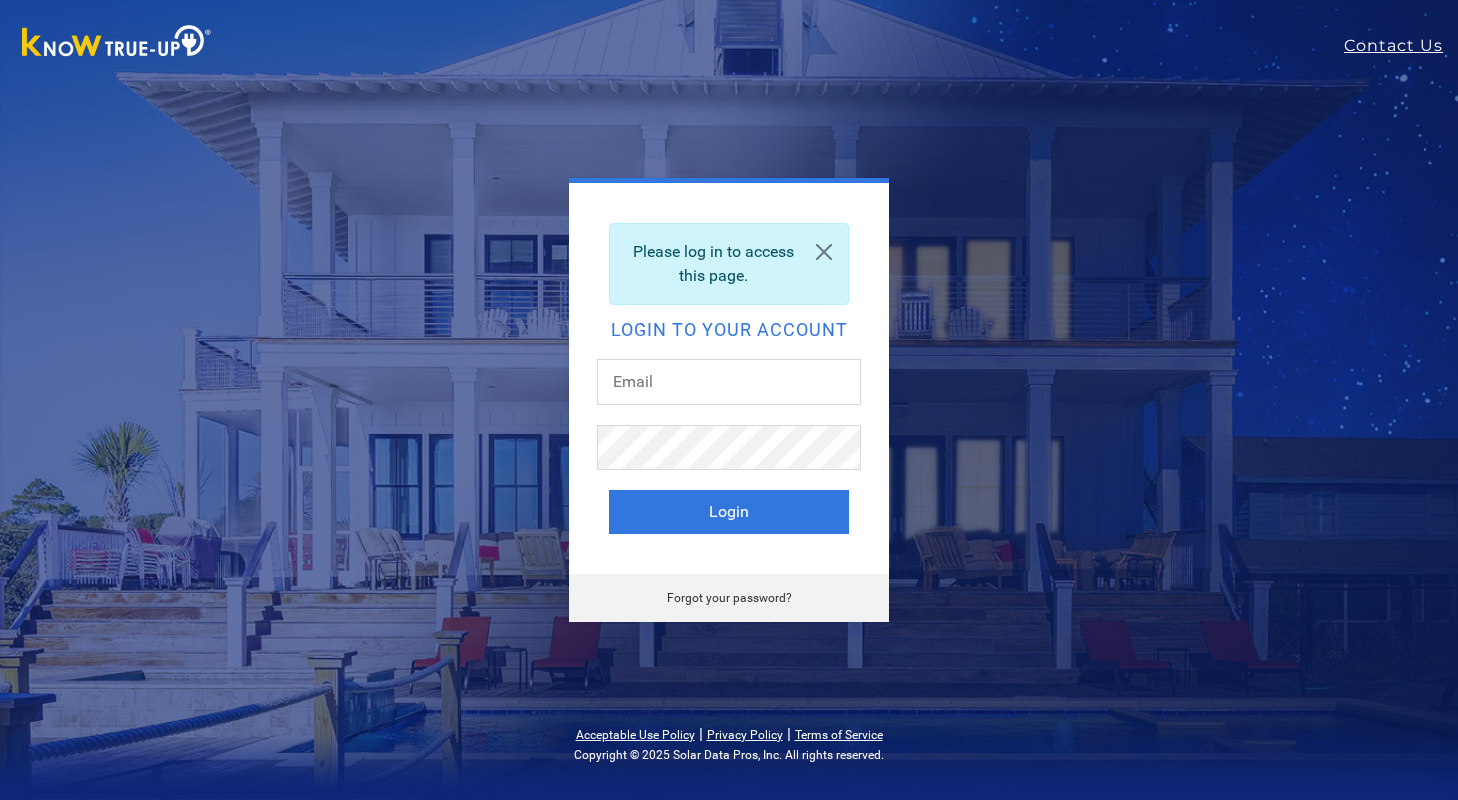 scroll, scrollTop: 0, scrollLeft: 0, axis: both 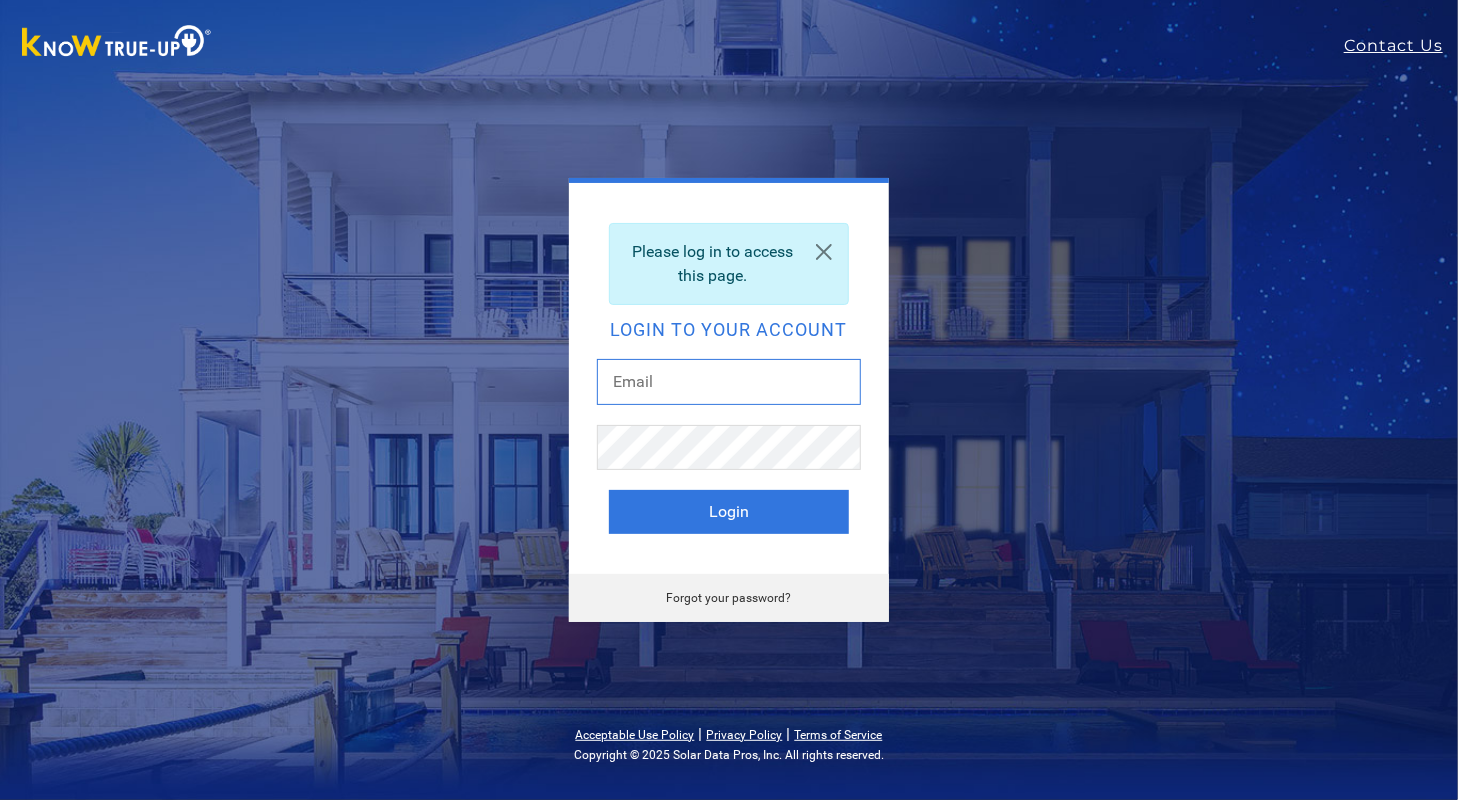 click at bounding box center [729, 382] 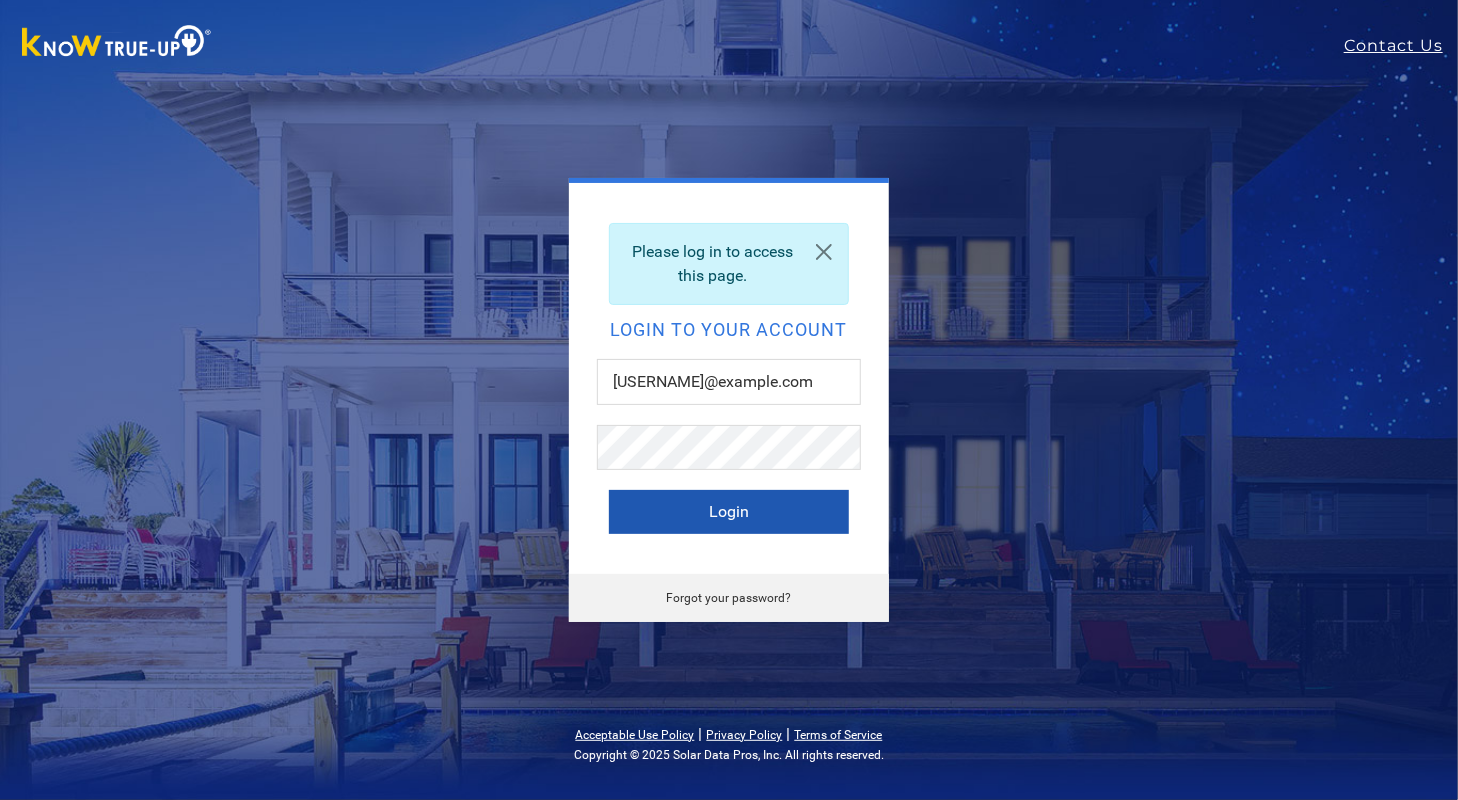 click on "Login" at bounding box center (729, 512) 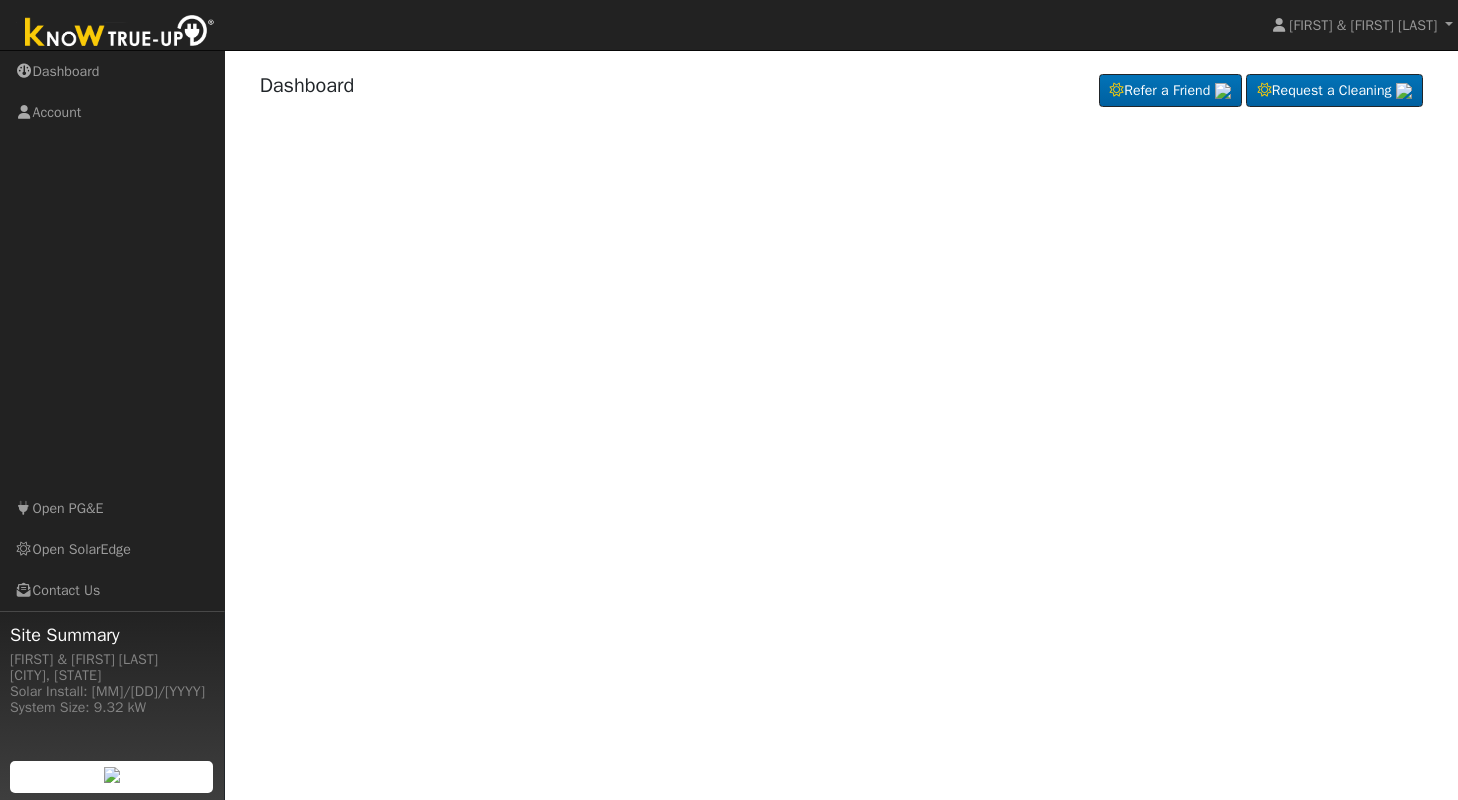 scroll, scrollTop: 0, scrollLeft: 0, axis: both 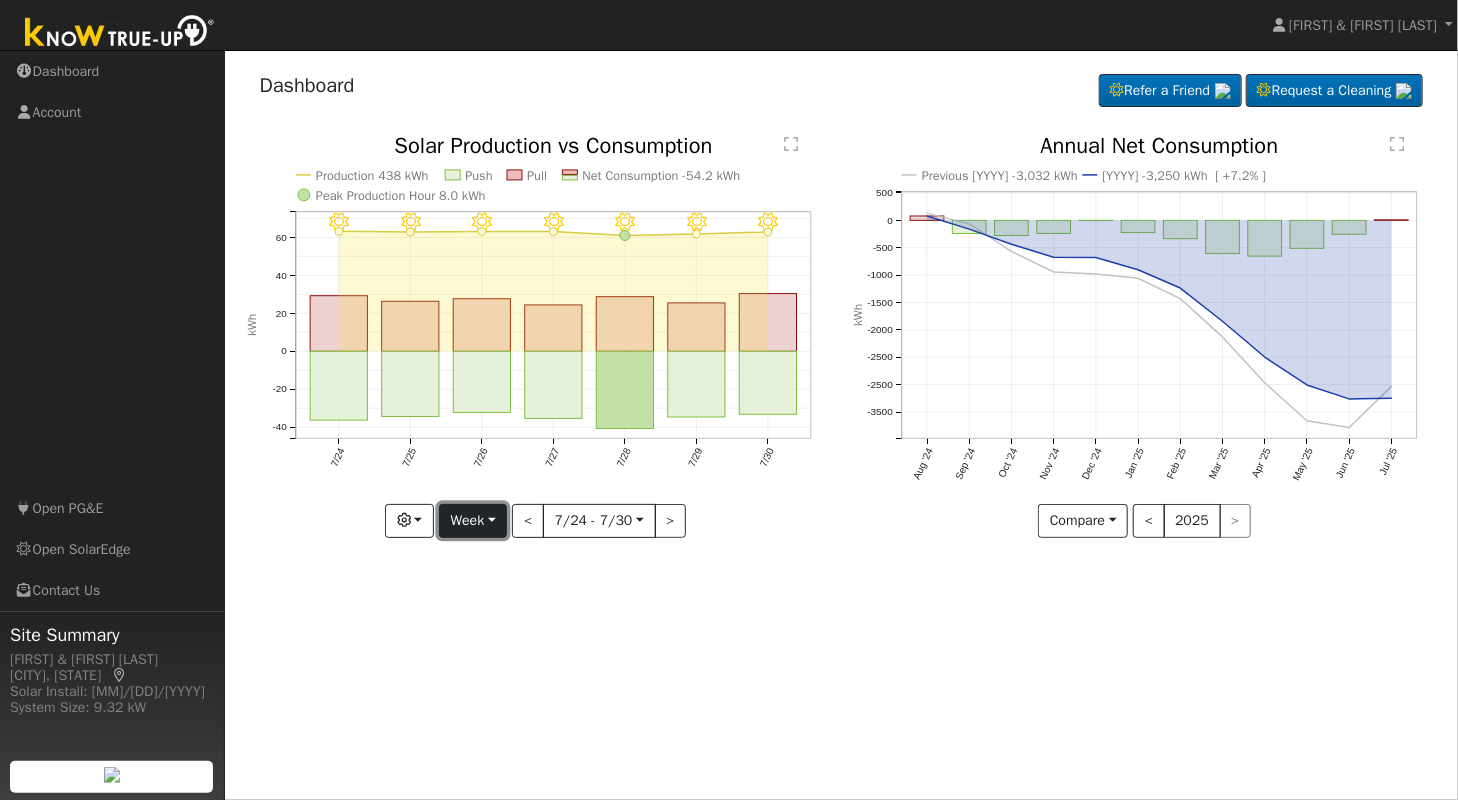 click on "Week" at bounding box center (473, 521) 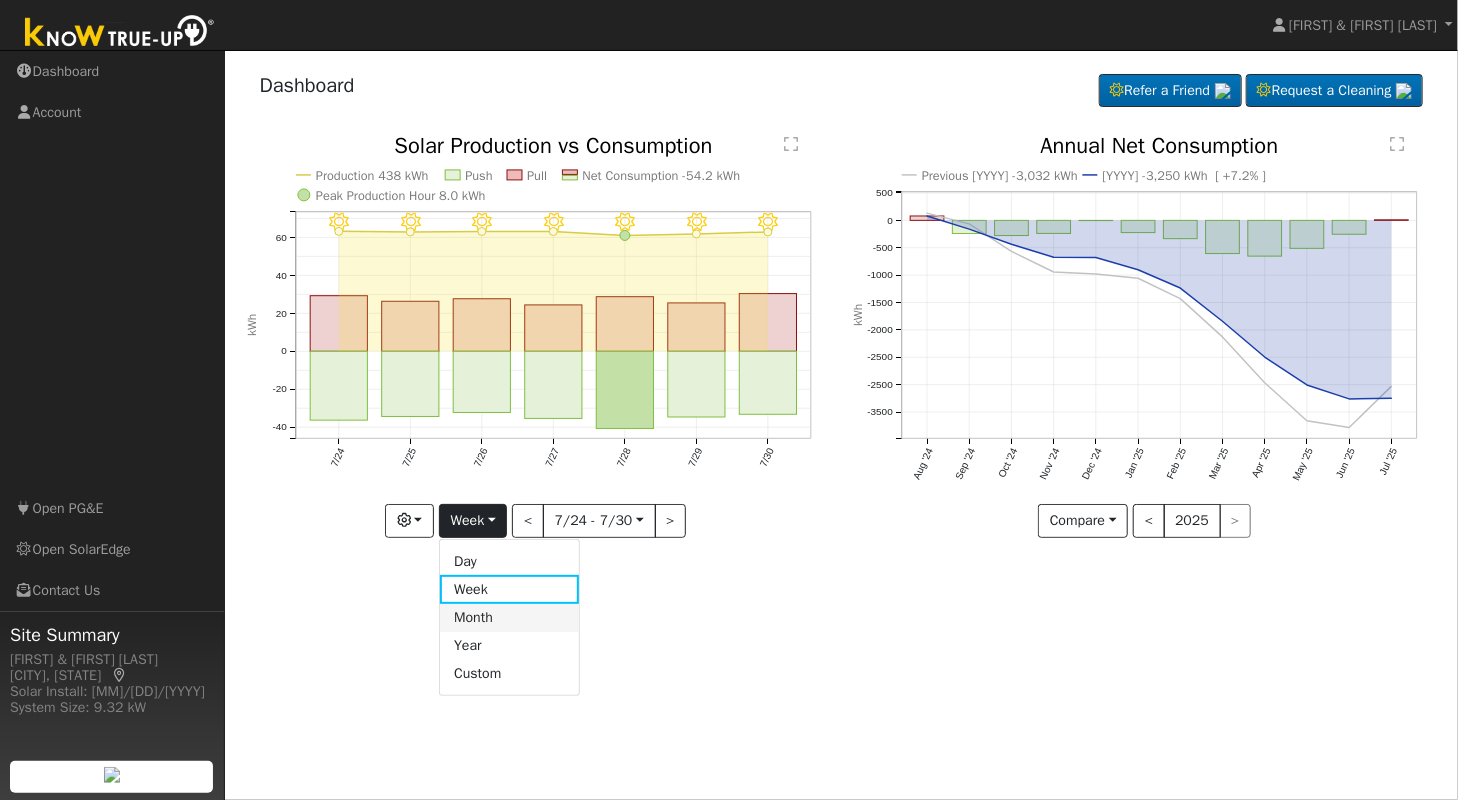 click on "Month" at bounding box center [509, 618] 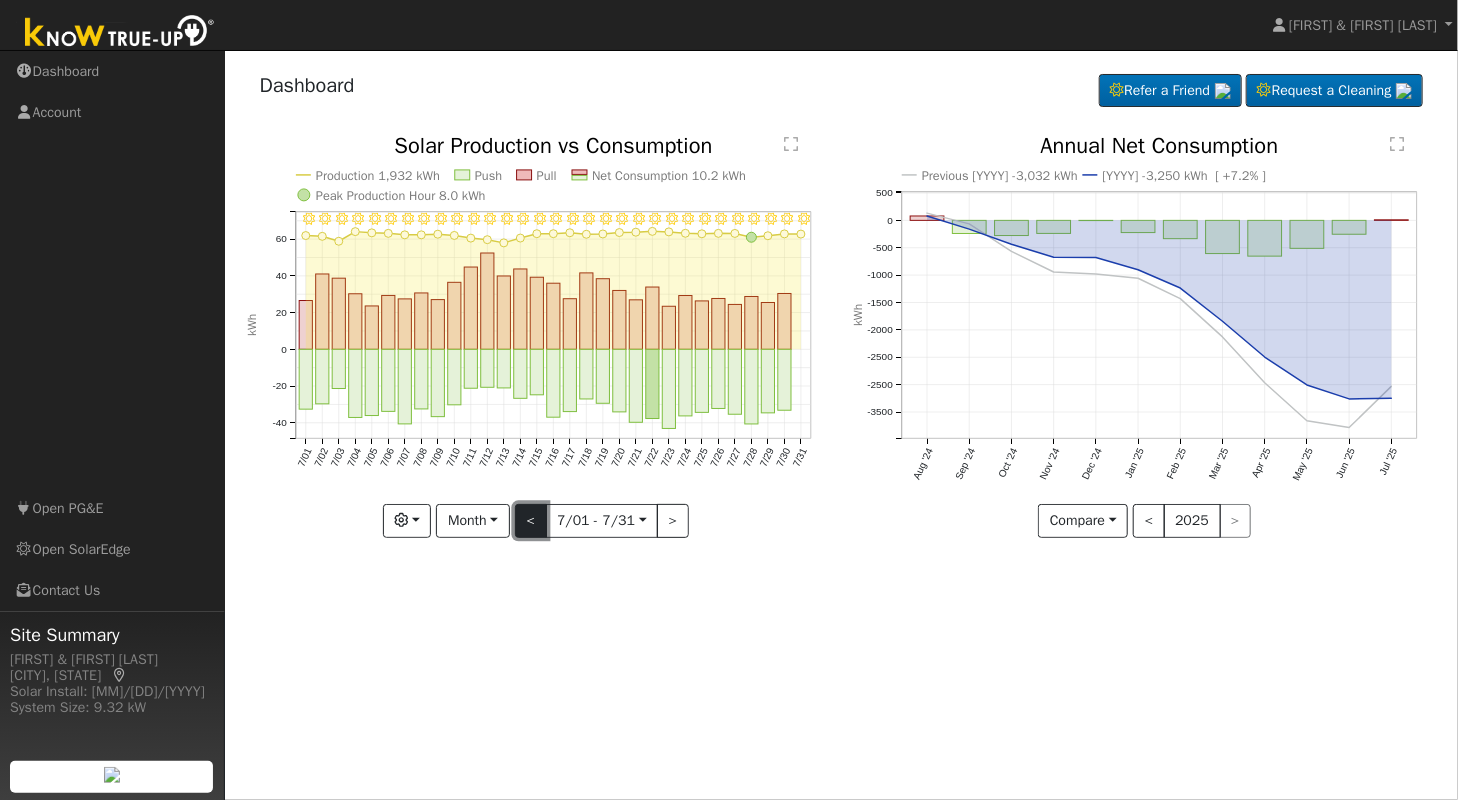 click on "<" at bounding box center [531, 521] 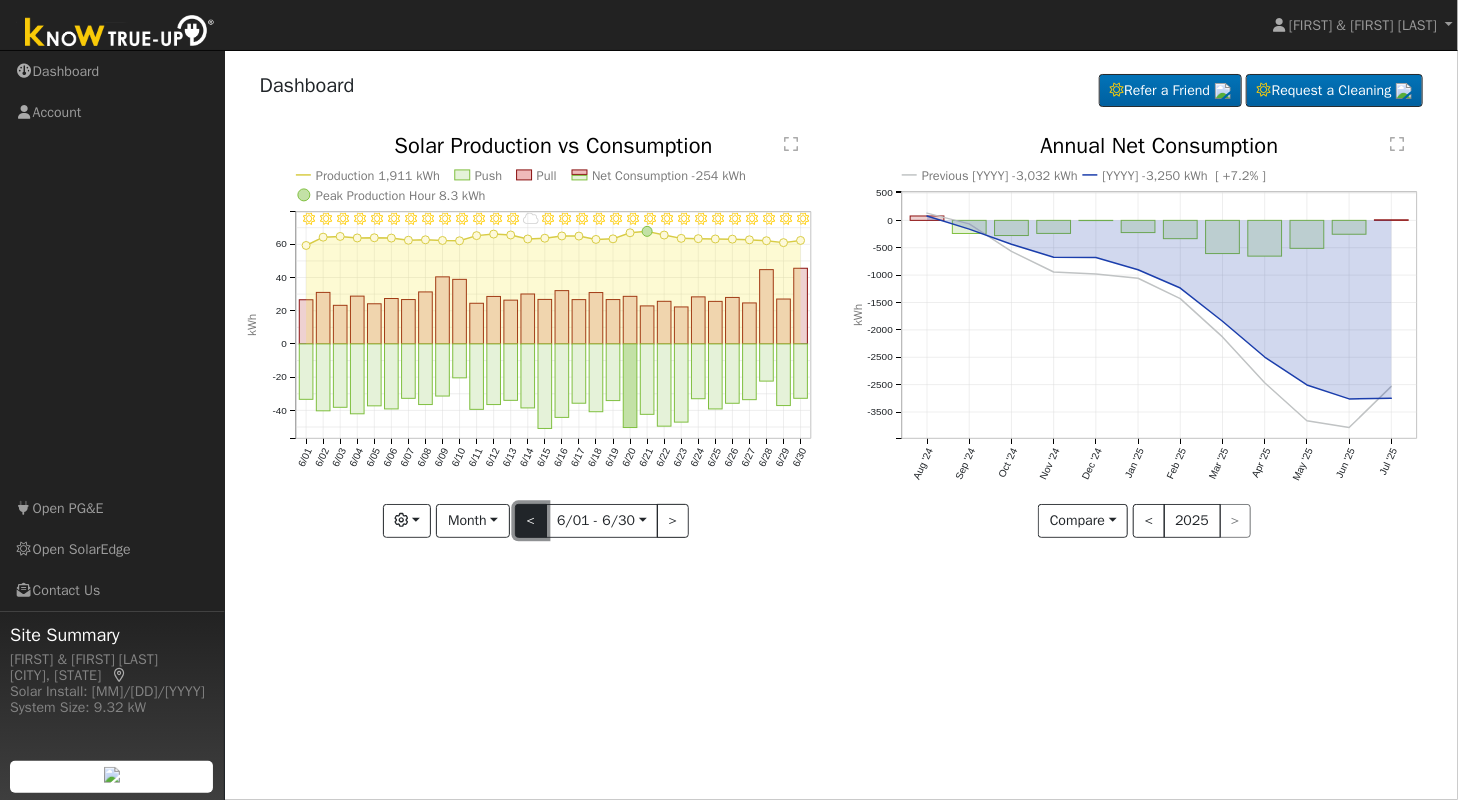 click on "<" at bounding box center (531, 521) 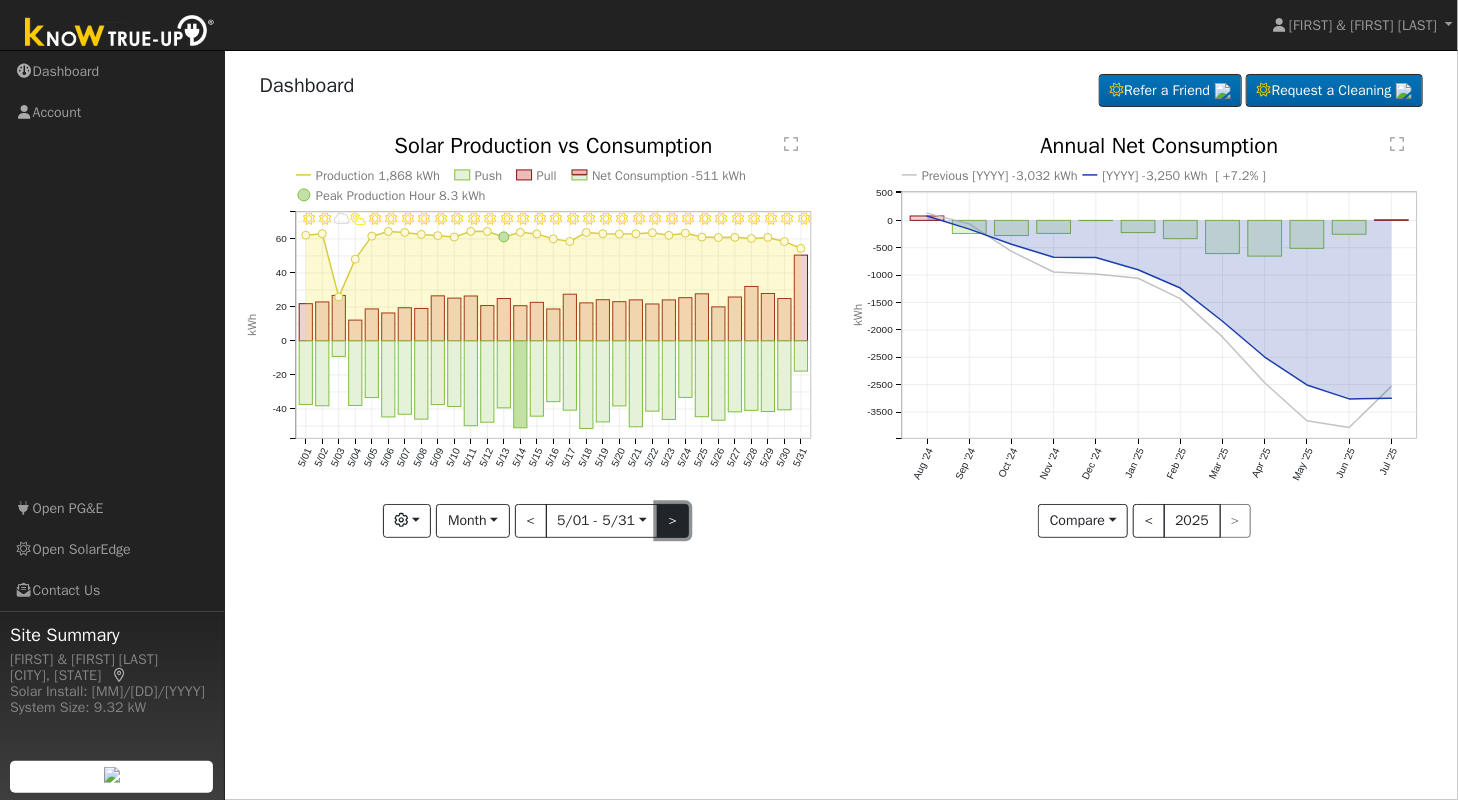 click on ">" at bounding box center (673, 521) 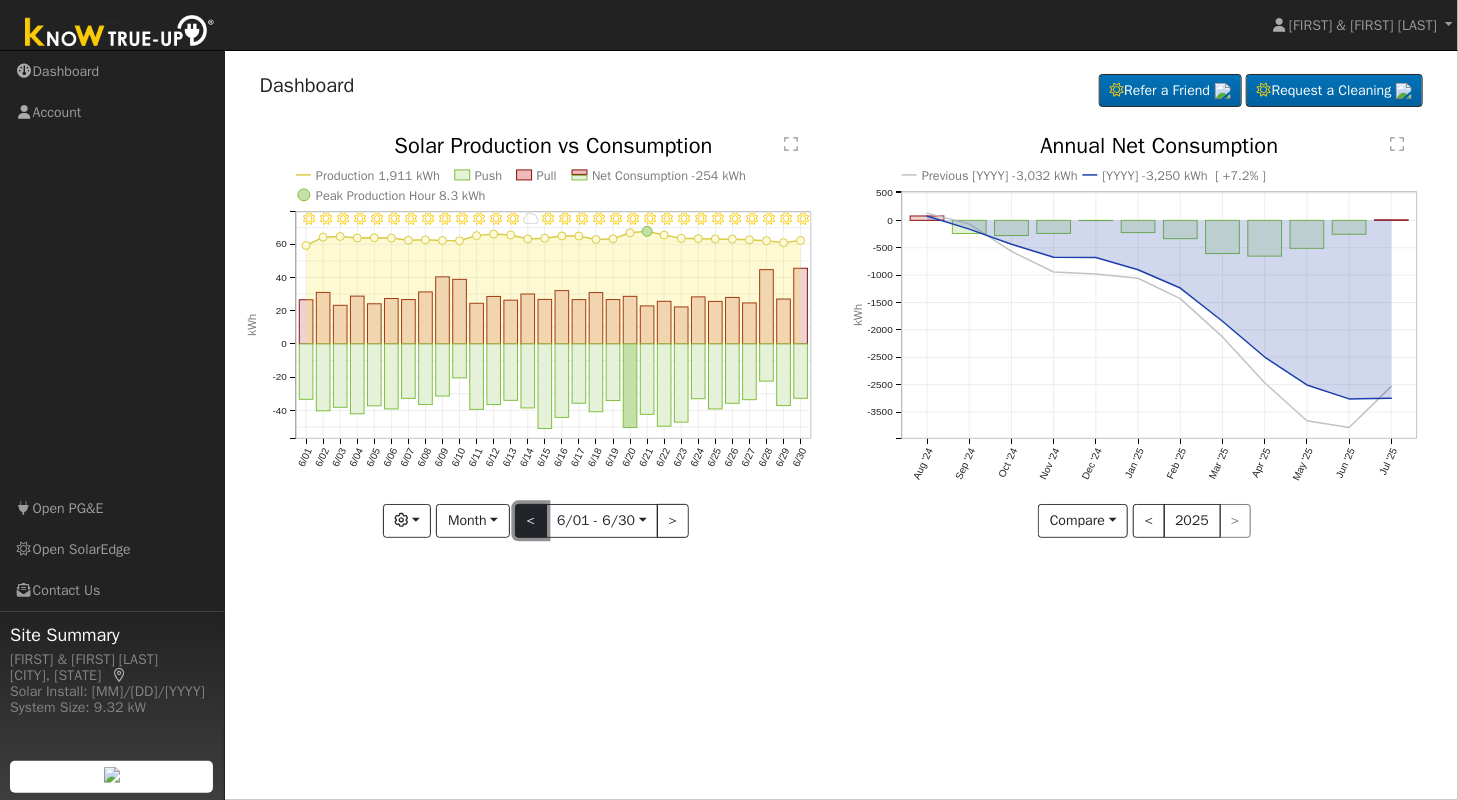 click on "<" at bounding box center (531, 521) 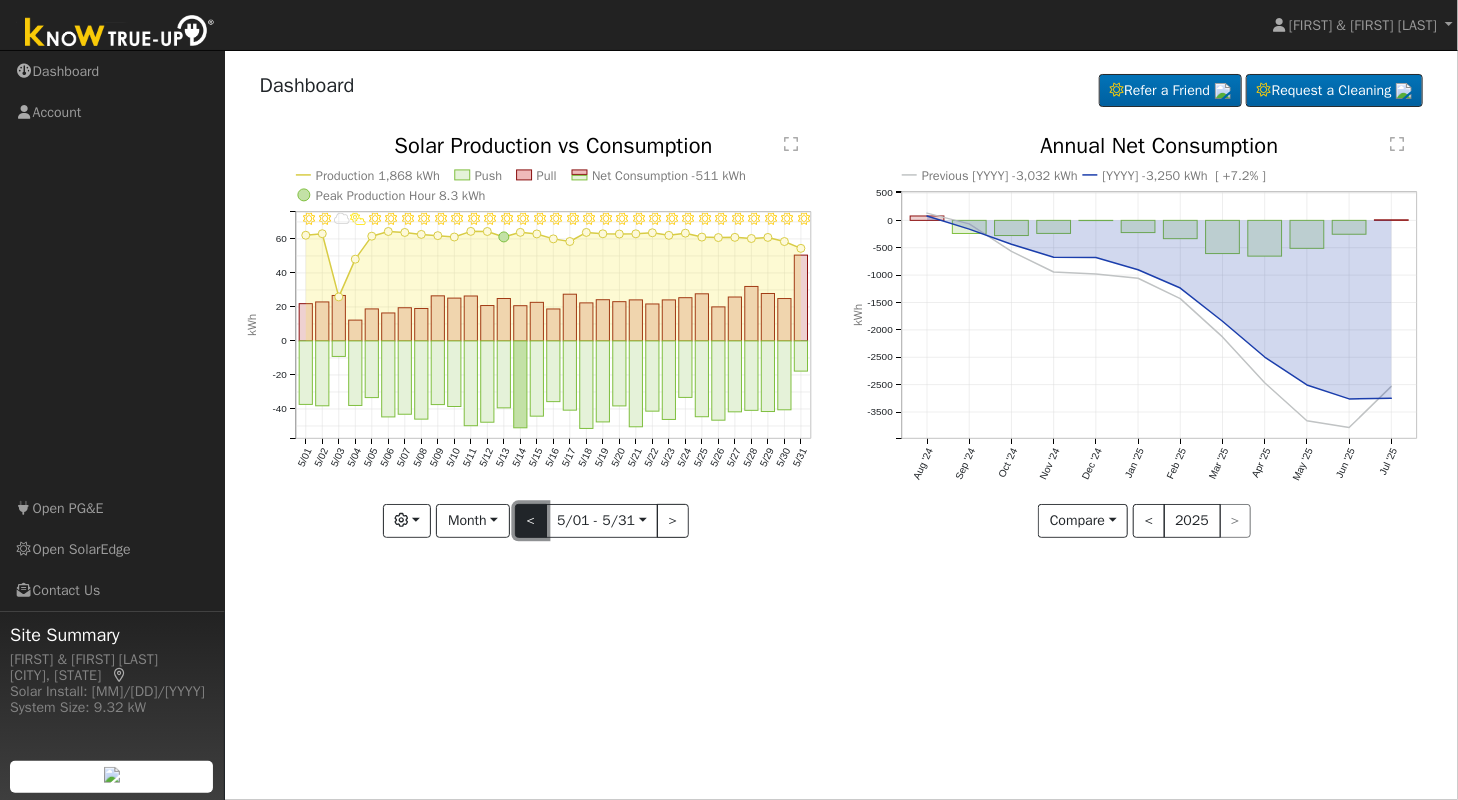 click on "<" at bounding box center (531, 521) 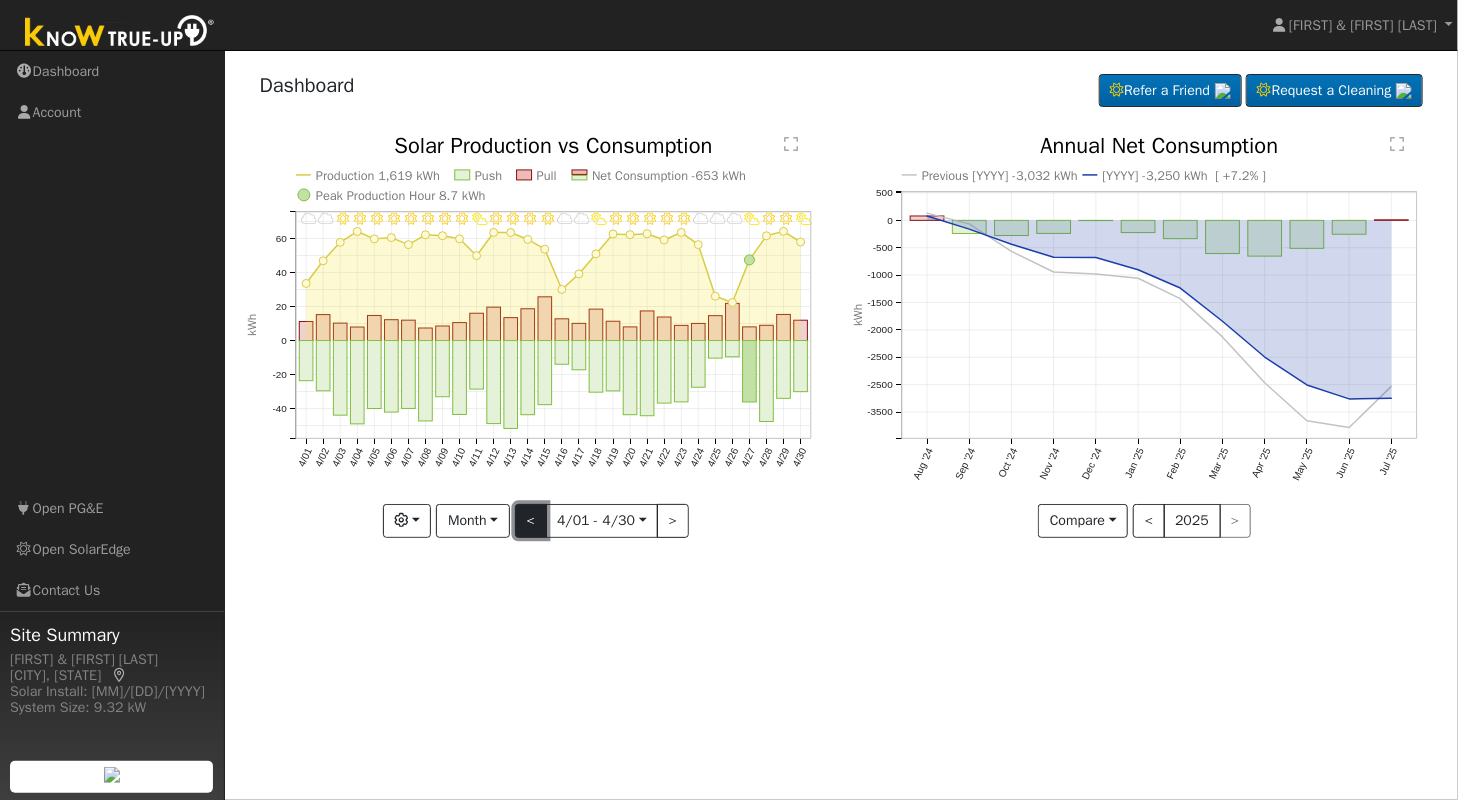 click on "<" at bounding box center [531, 521] 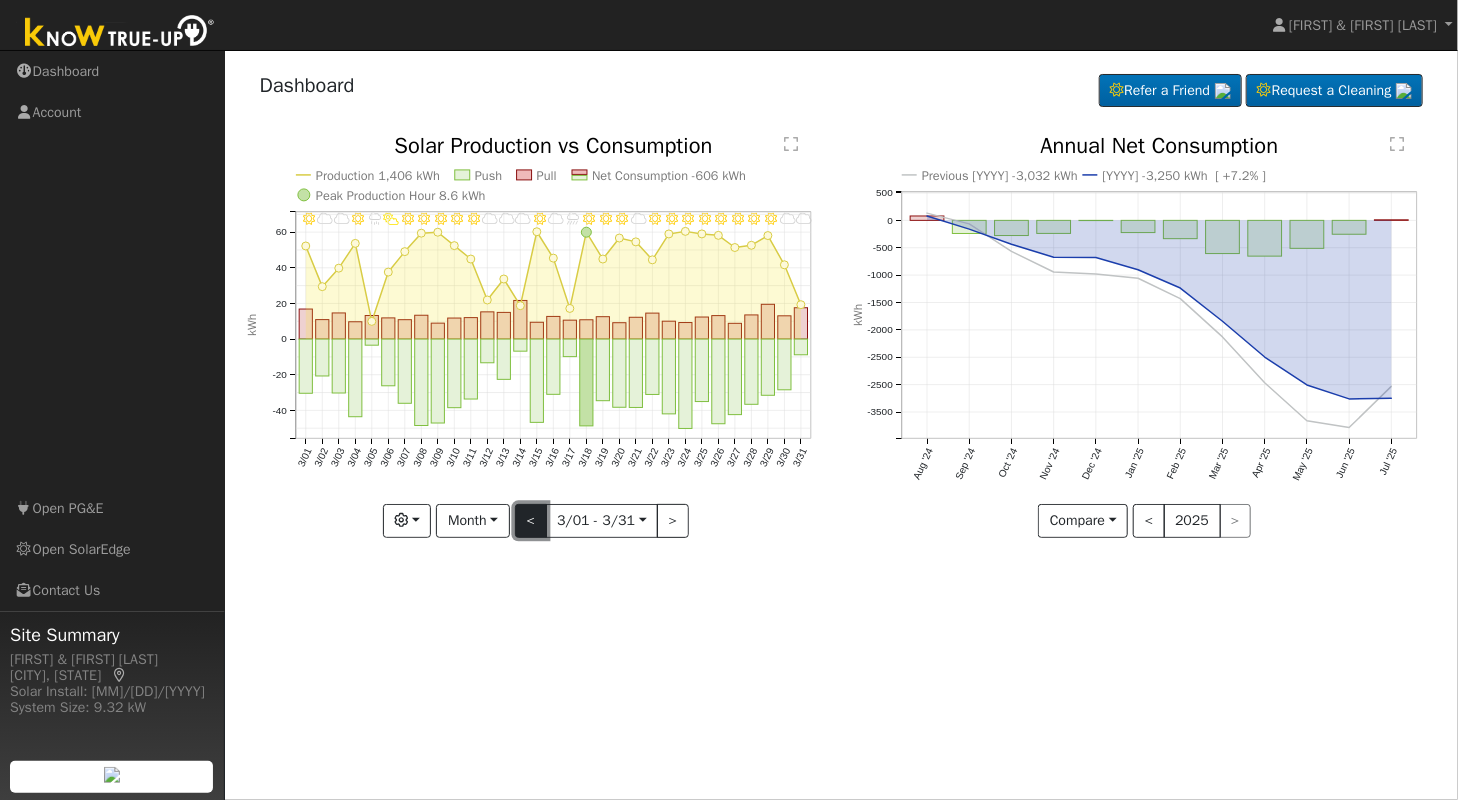 click on "<" at bounding box center [531, 521] 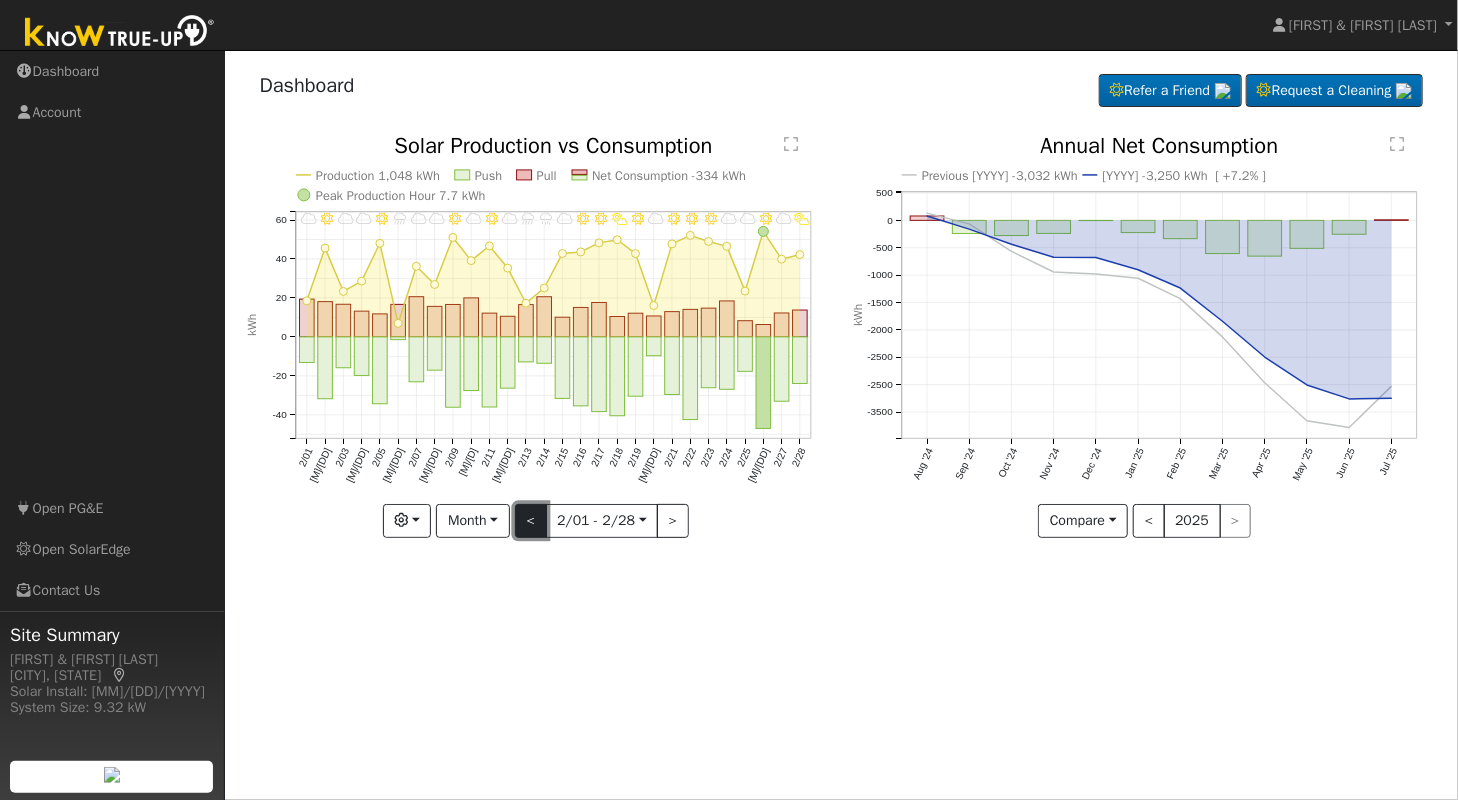 click on "<" at bounding box center [531, 521] 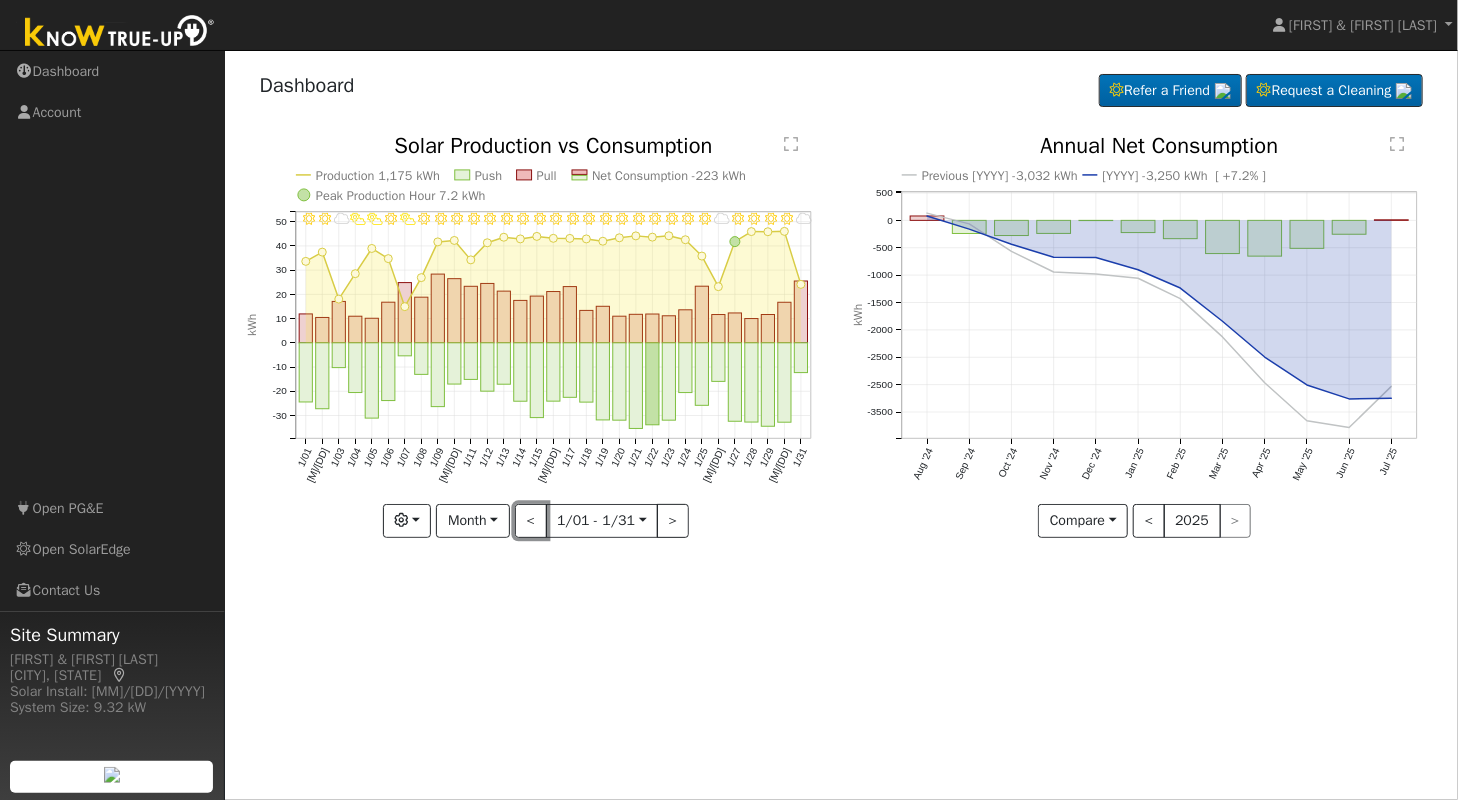 click on "<" at bounding box center [531, 521] 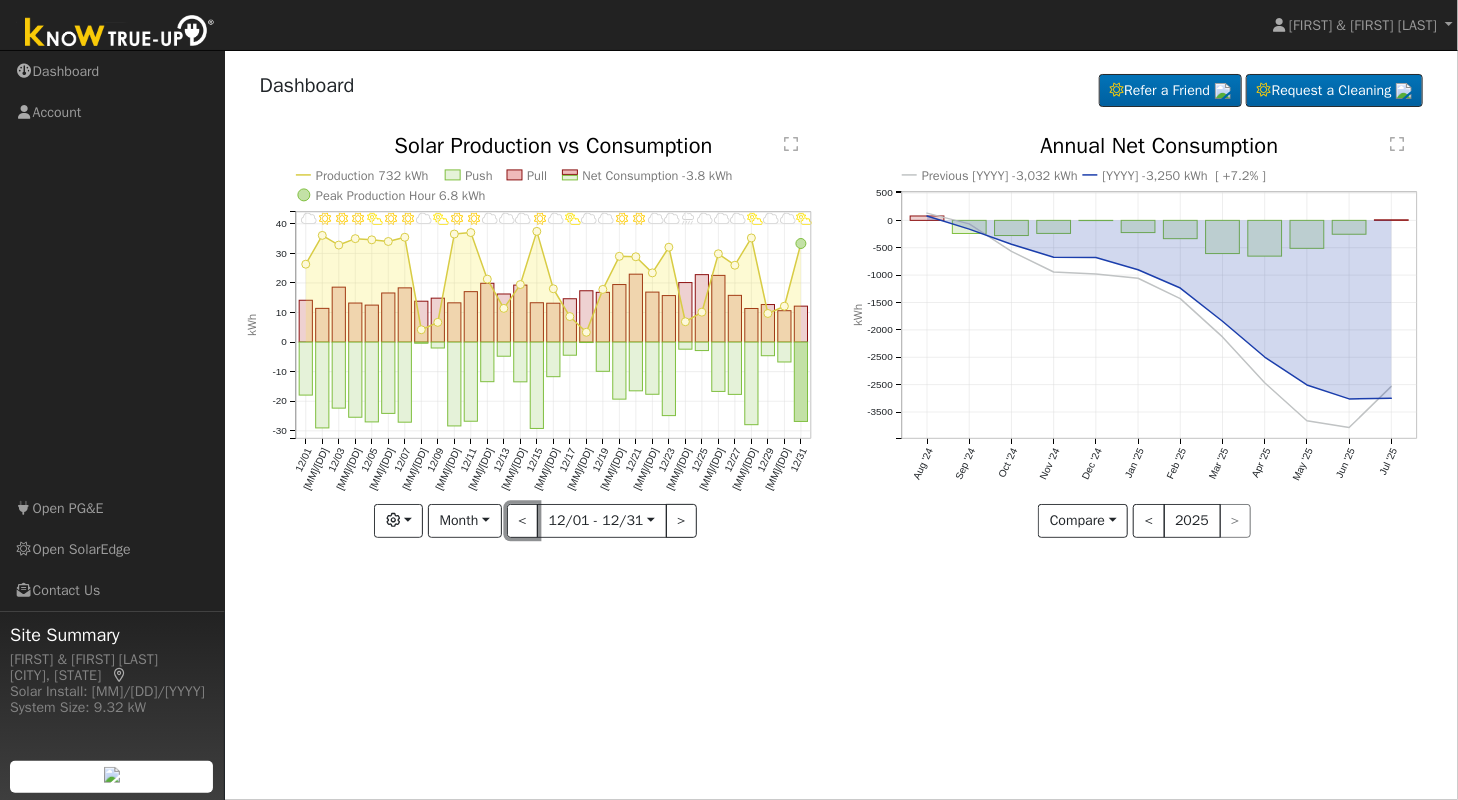 click on "<" at bounding box center [523, 521] 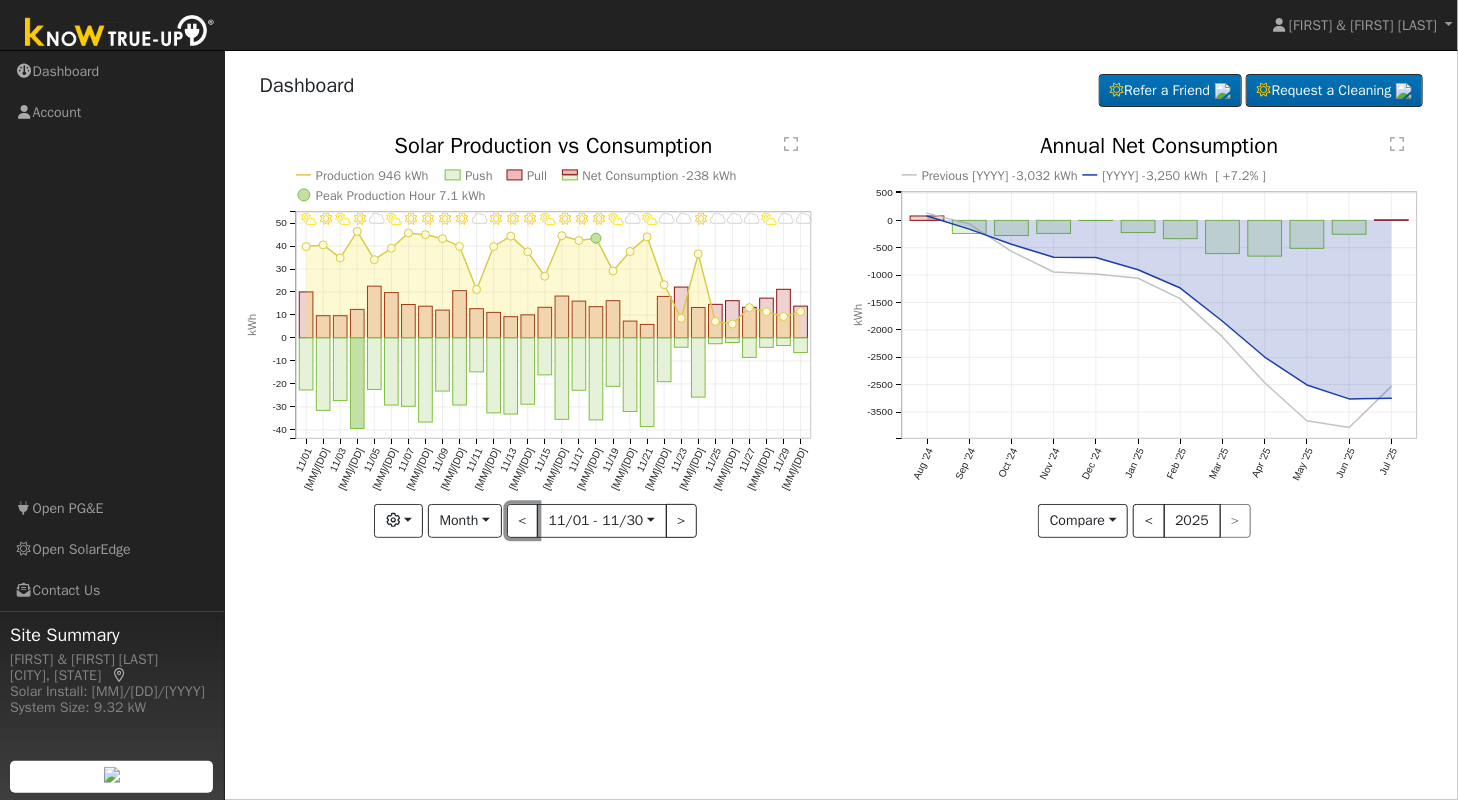 click on "<" at bounding box center (523, 521) 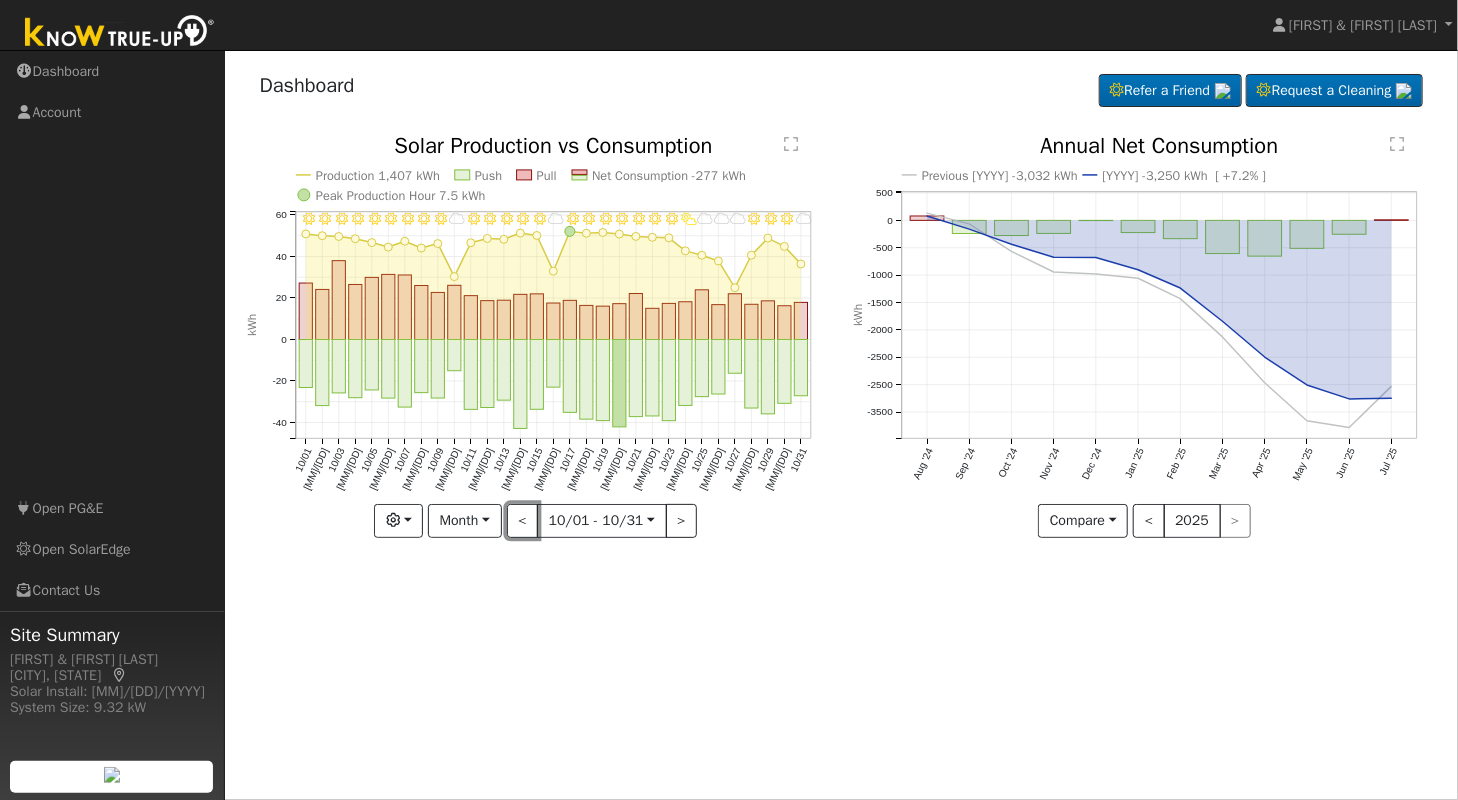 click on "<" at bounding box center (523, 521) 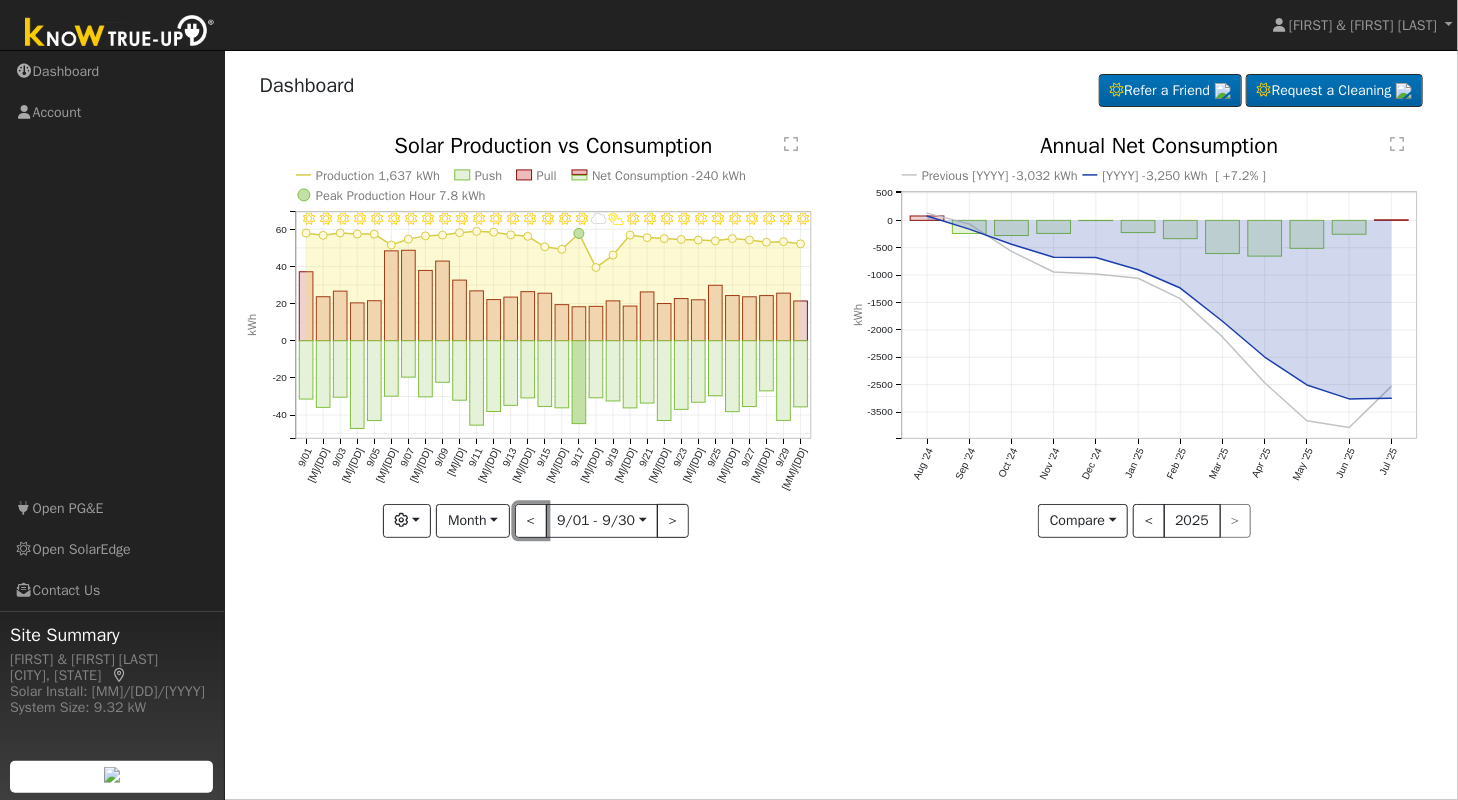 click on "<" at bounding box center (531, 521) 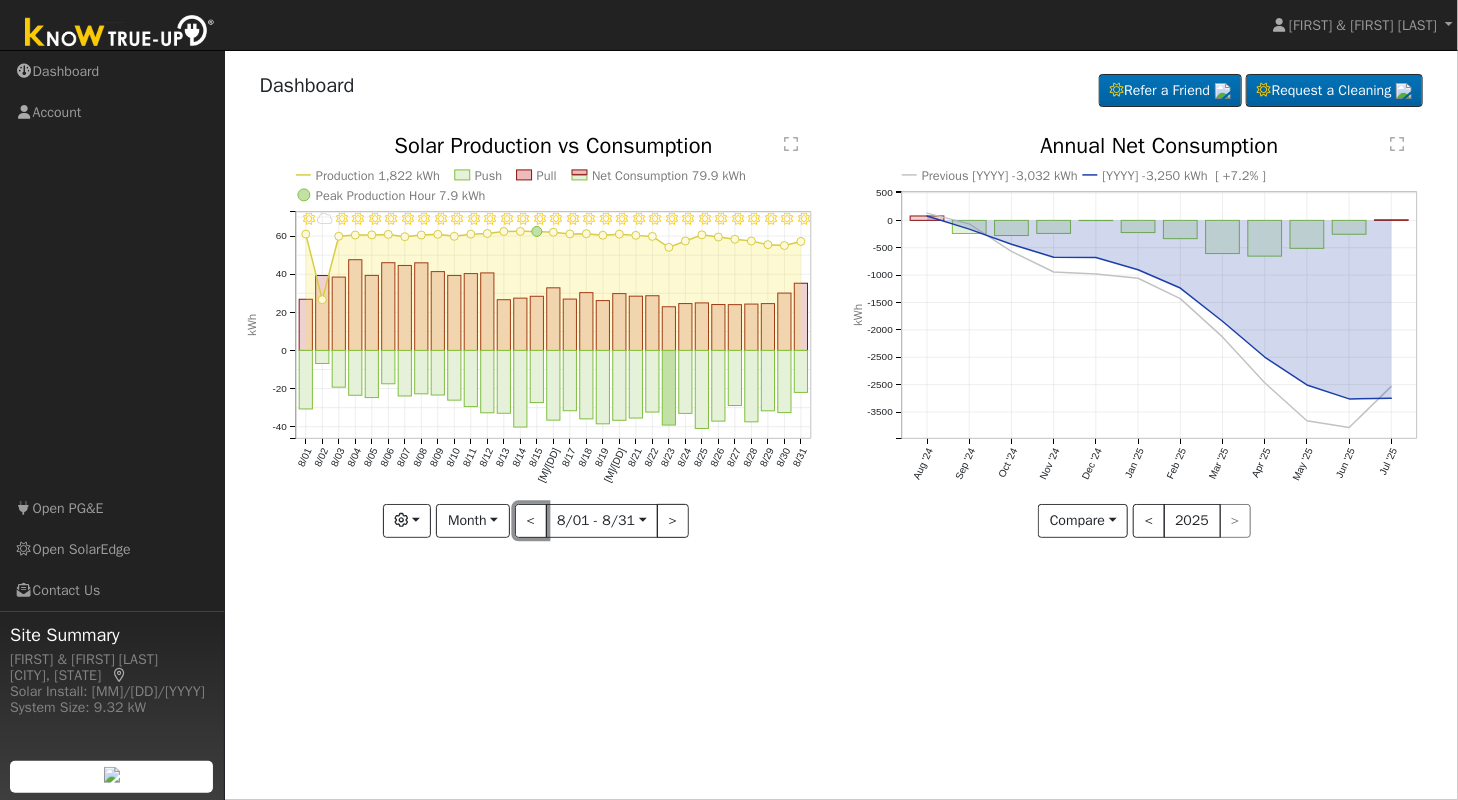 click on "<" at bounding box center (531, 521) 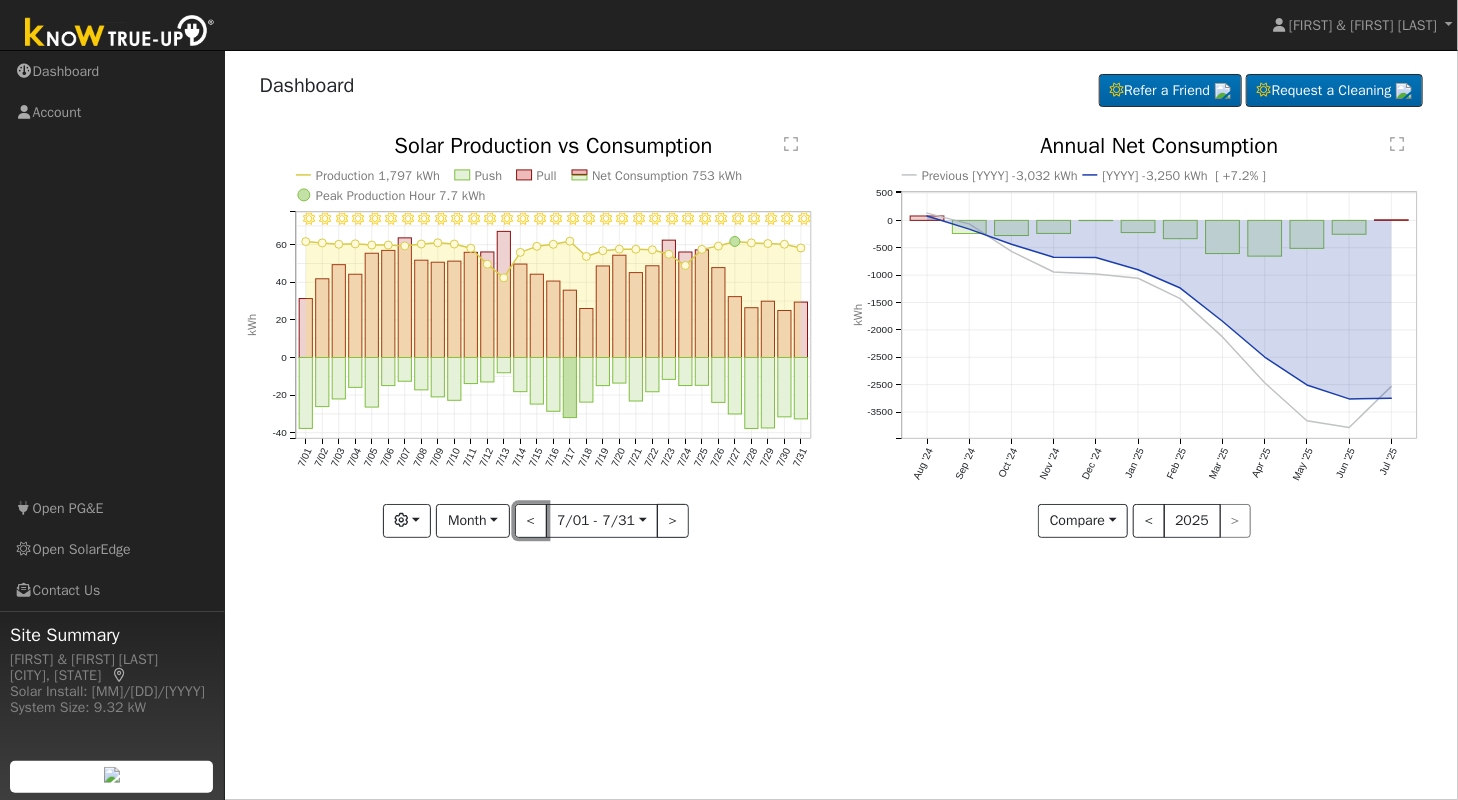 click on "<" at bounding box center [531, 521] 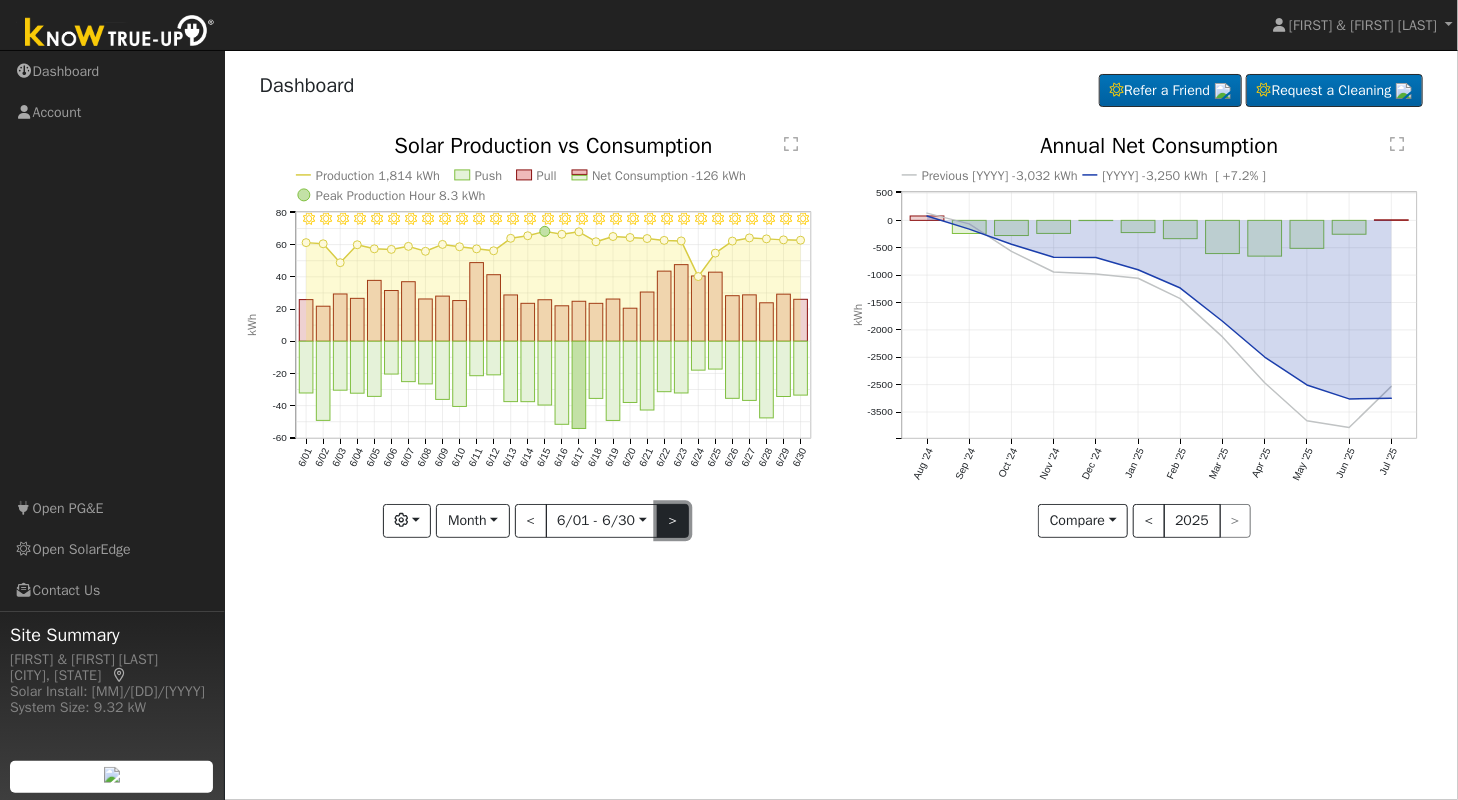 click on ">" at bounding box center [673, 521] 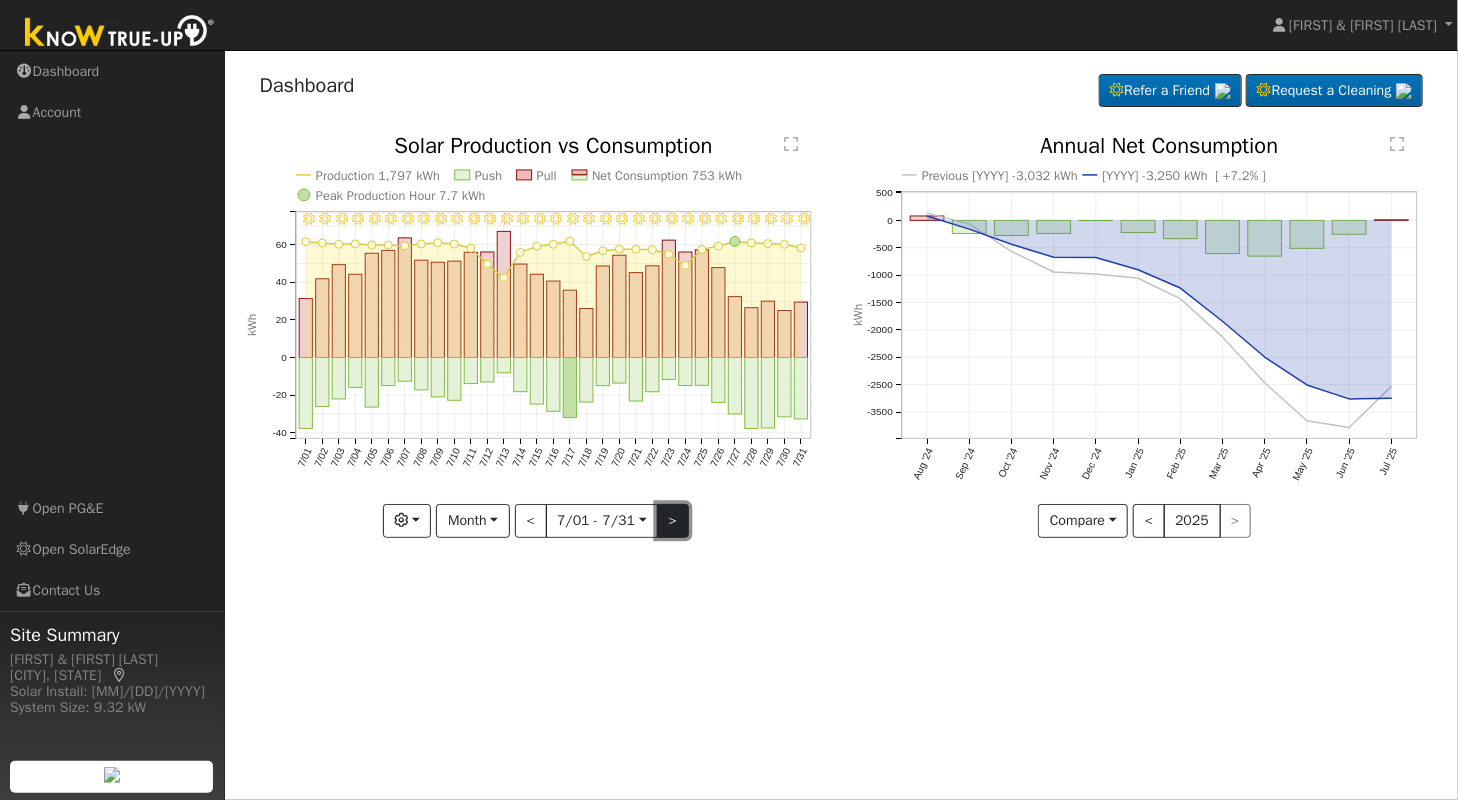 click on ">" at bounding box center [673, 521] 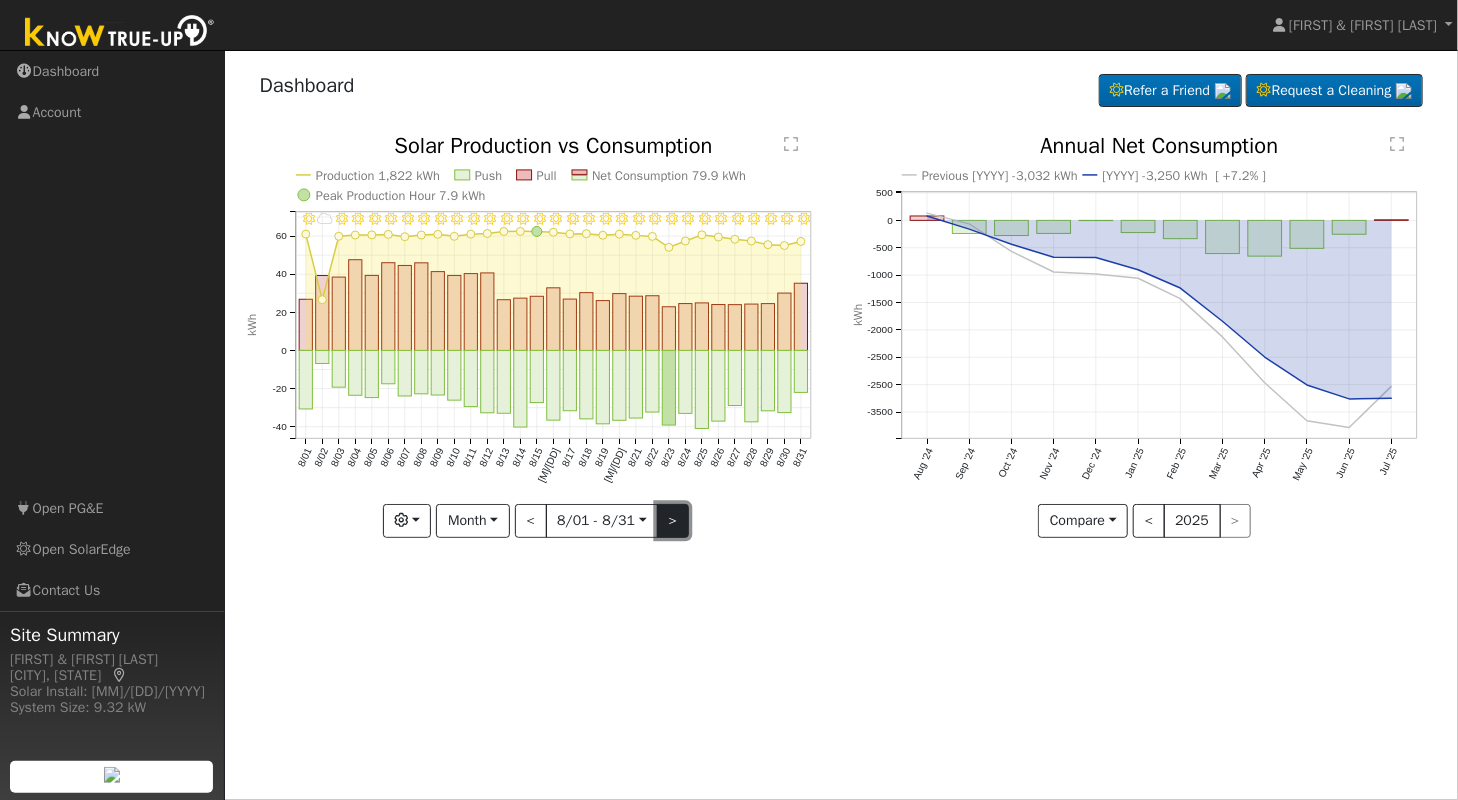 click on ">" at bounding box center (673, 521) 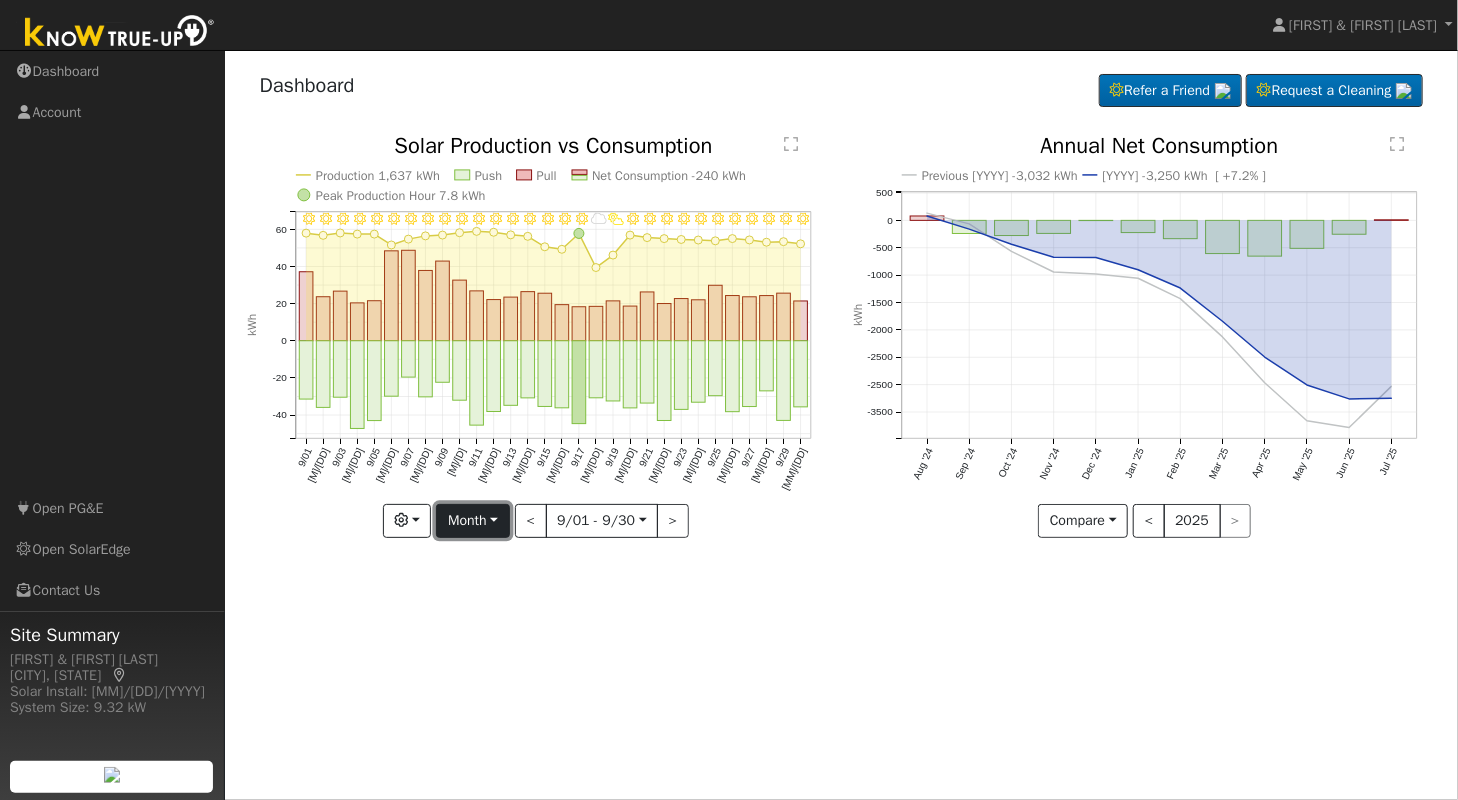 click on "Month" at bounding box center (472, 521) 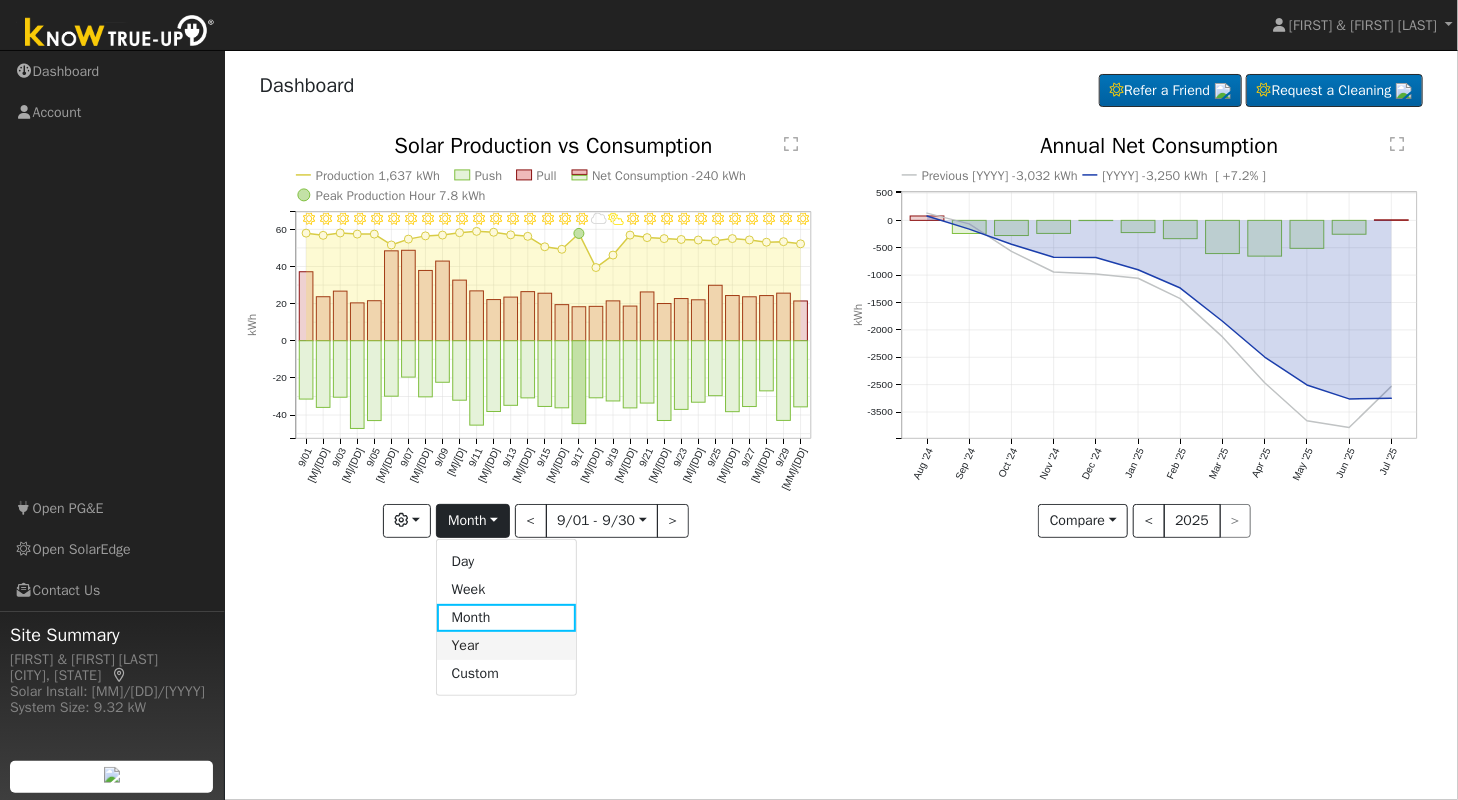 click on "Year" at bounding box center (506, 646) 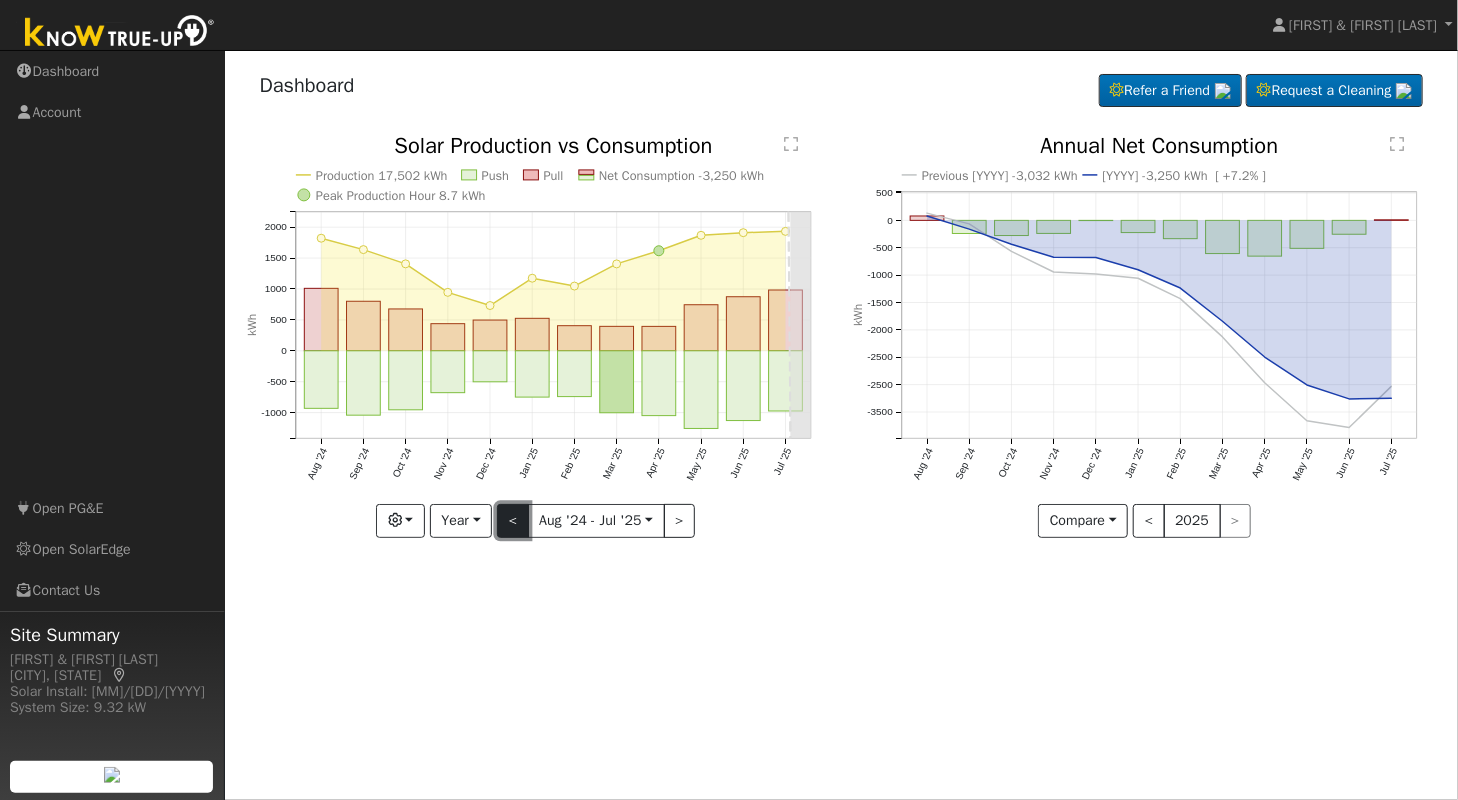click on "<" at bounding box center (513, 521) 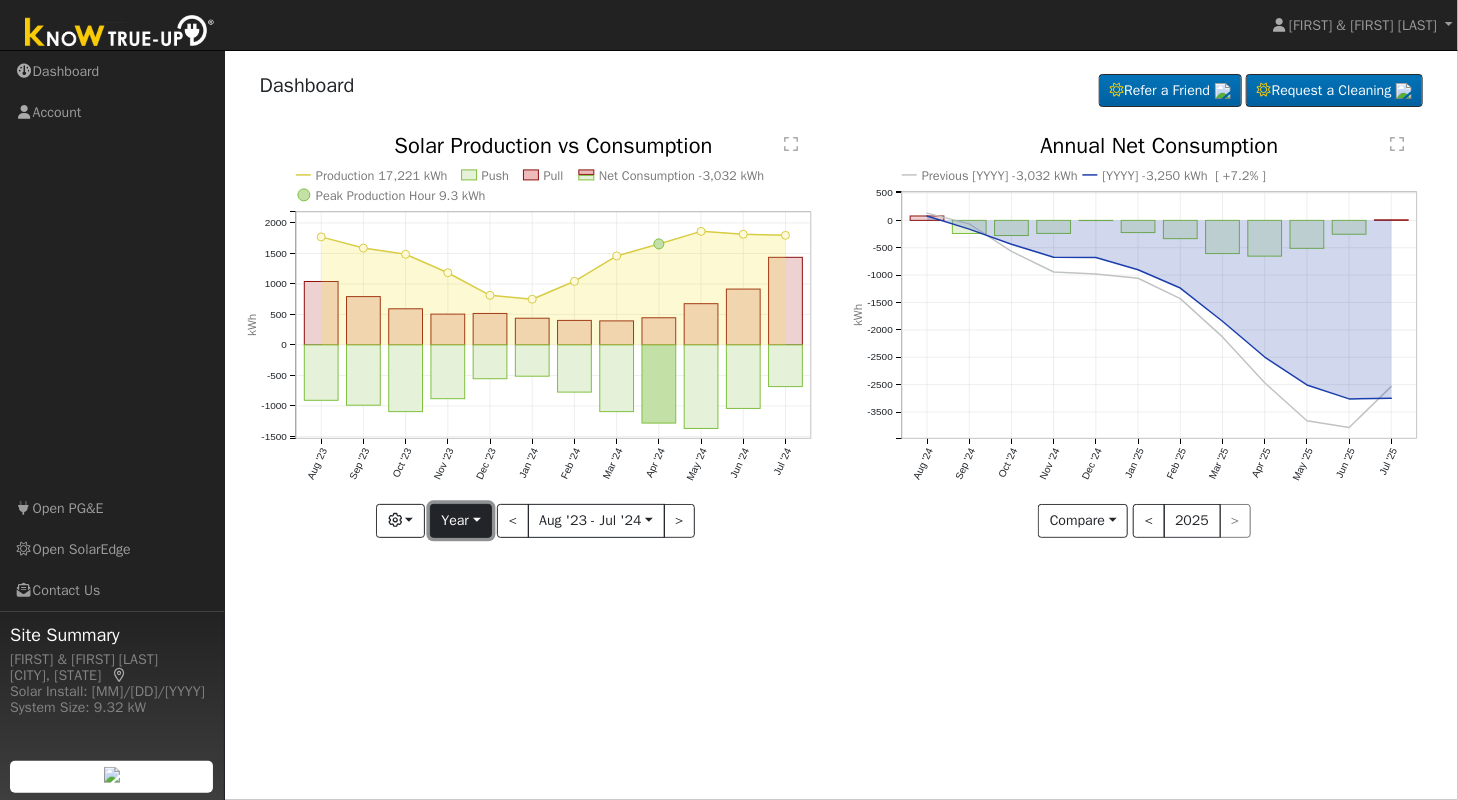 click on "Year" at bounding box center (461, 521) 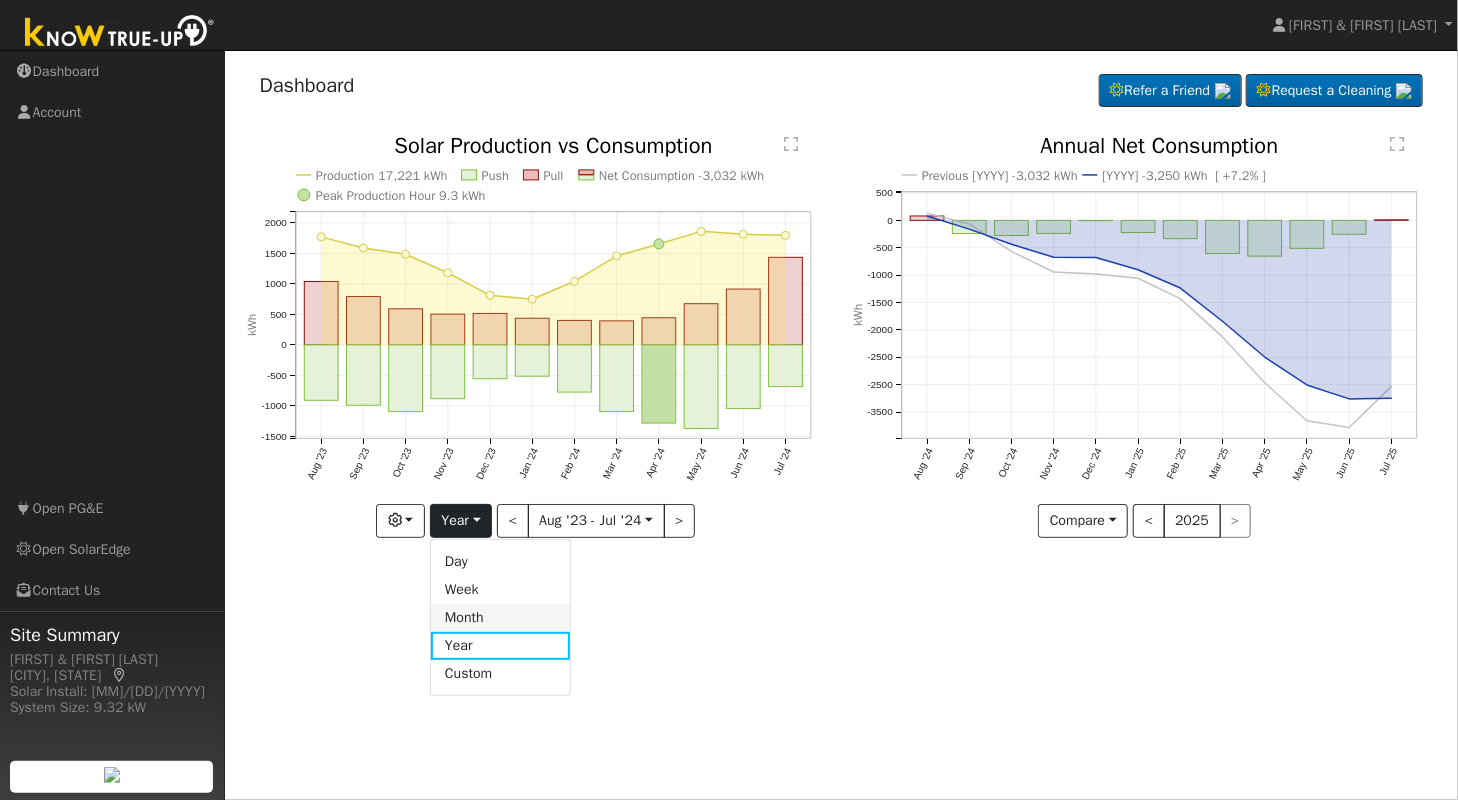 click on "Month" at bounding box center [500, 618] 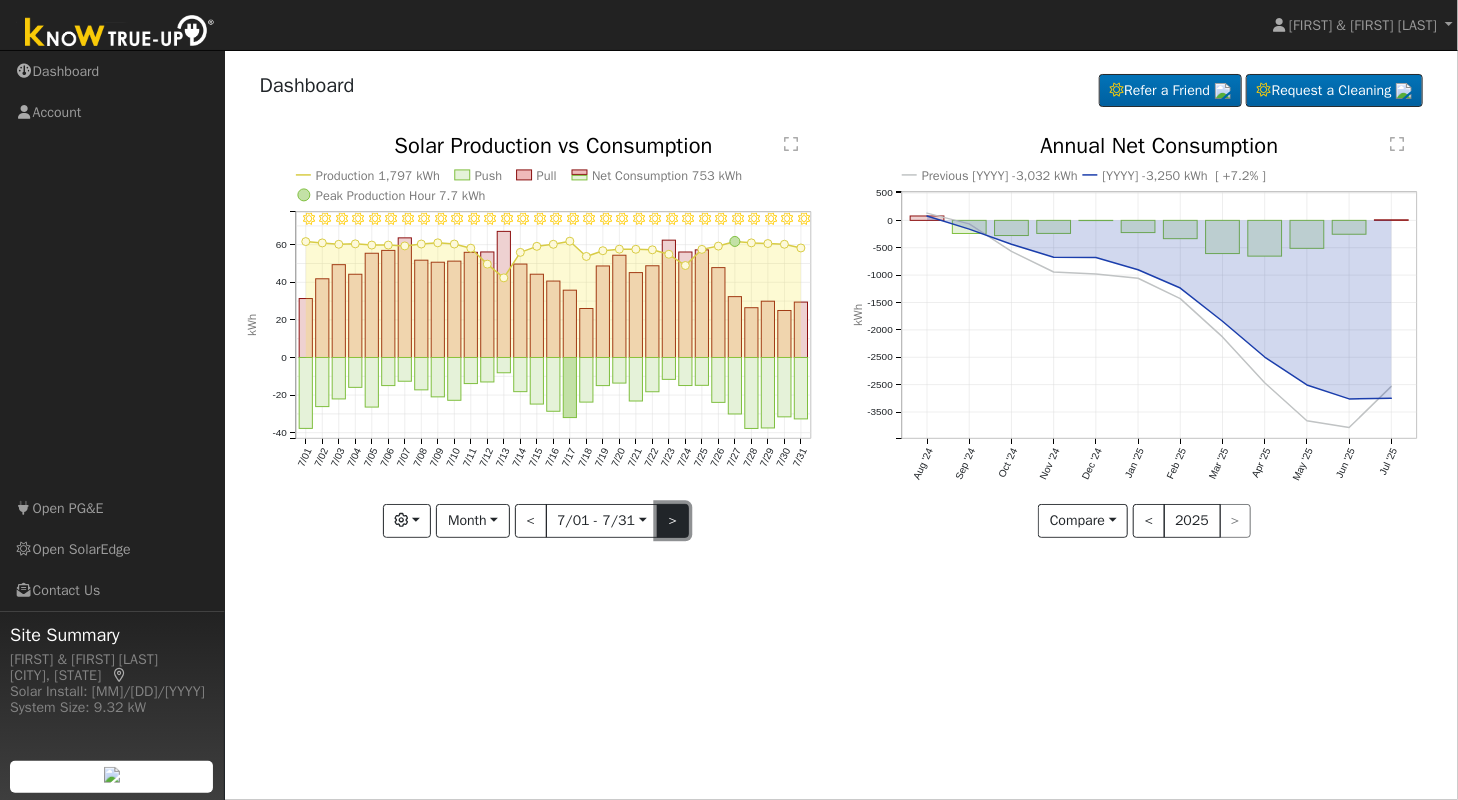 click on ">" at bounding box center (673, 521) 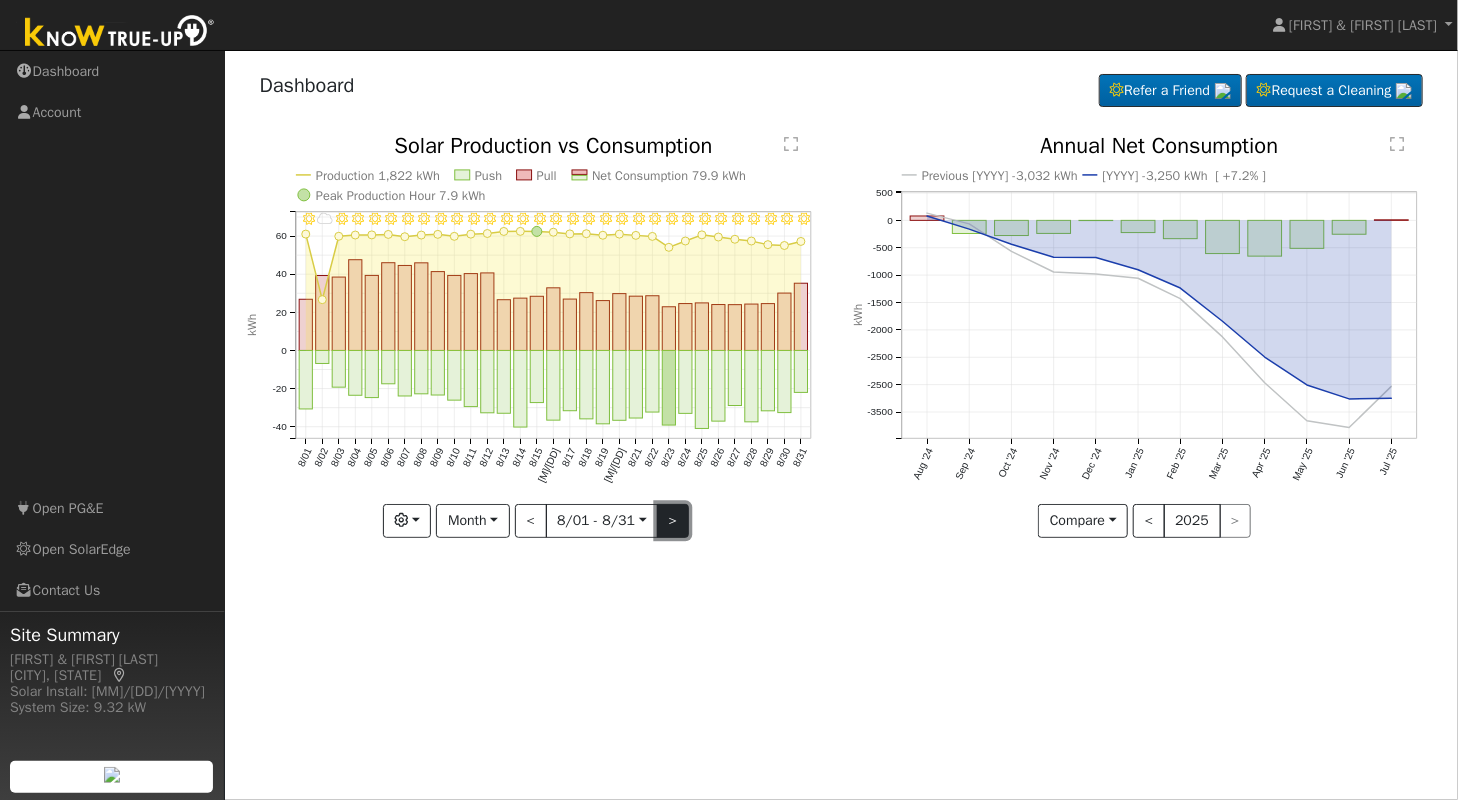 click on ">" at bounding box center [673, 521] 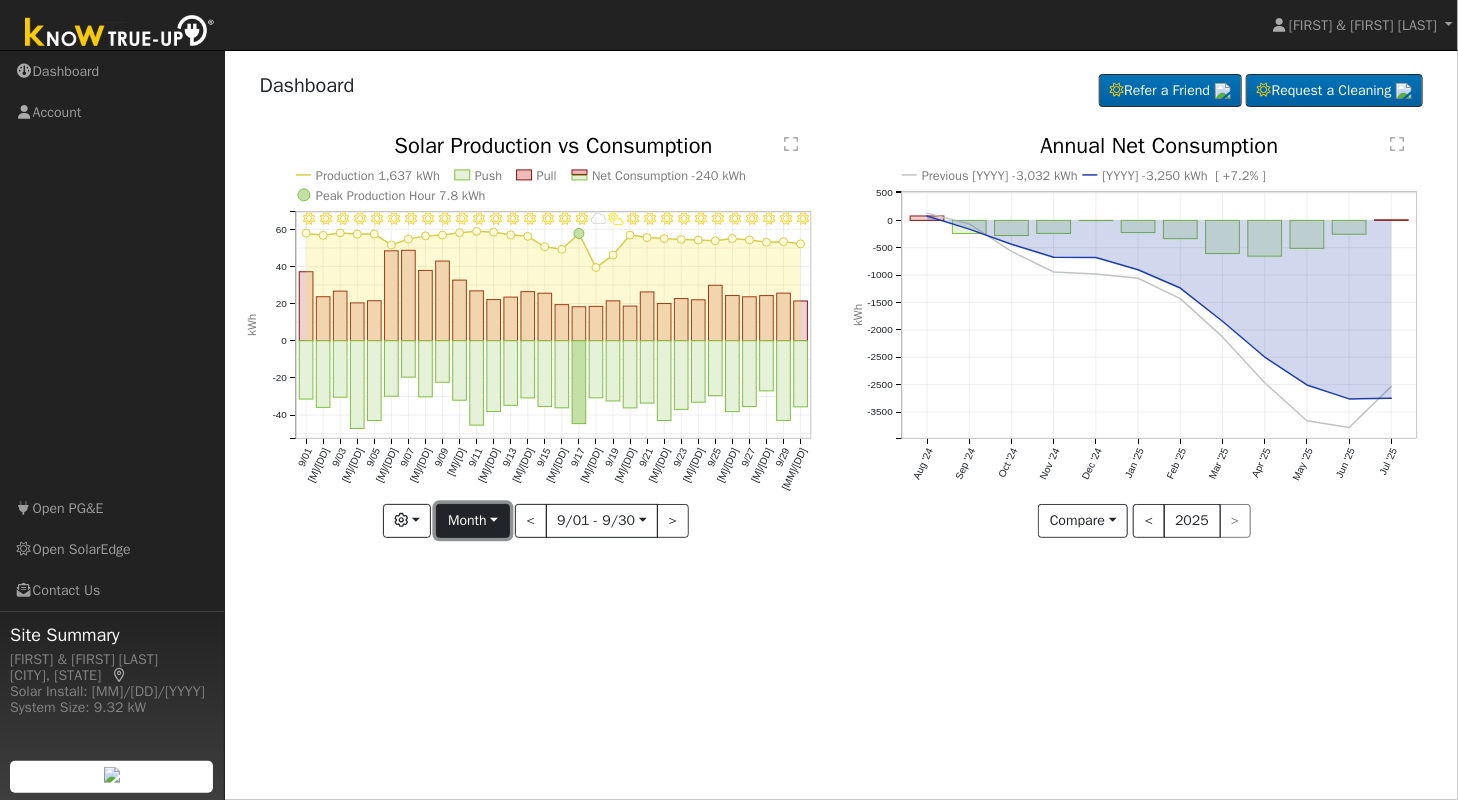 click on "Month" at bounding box center (472, 521) 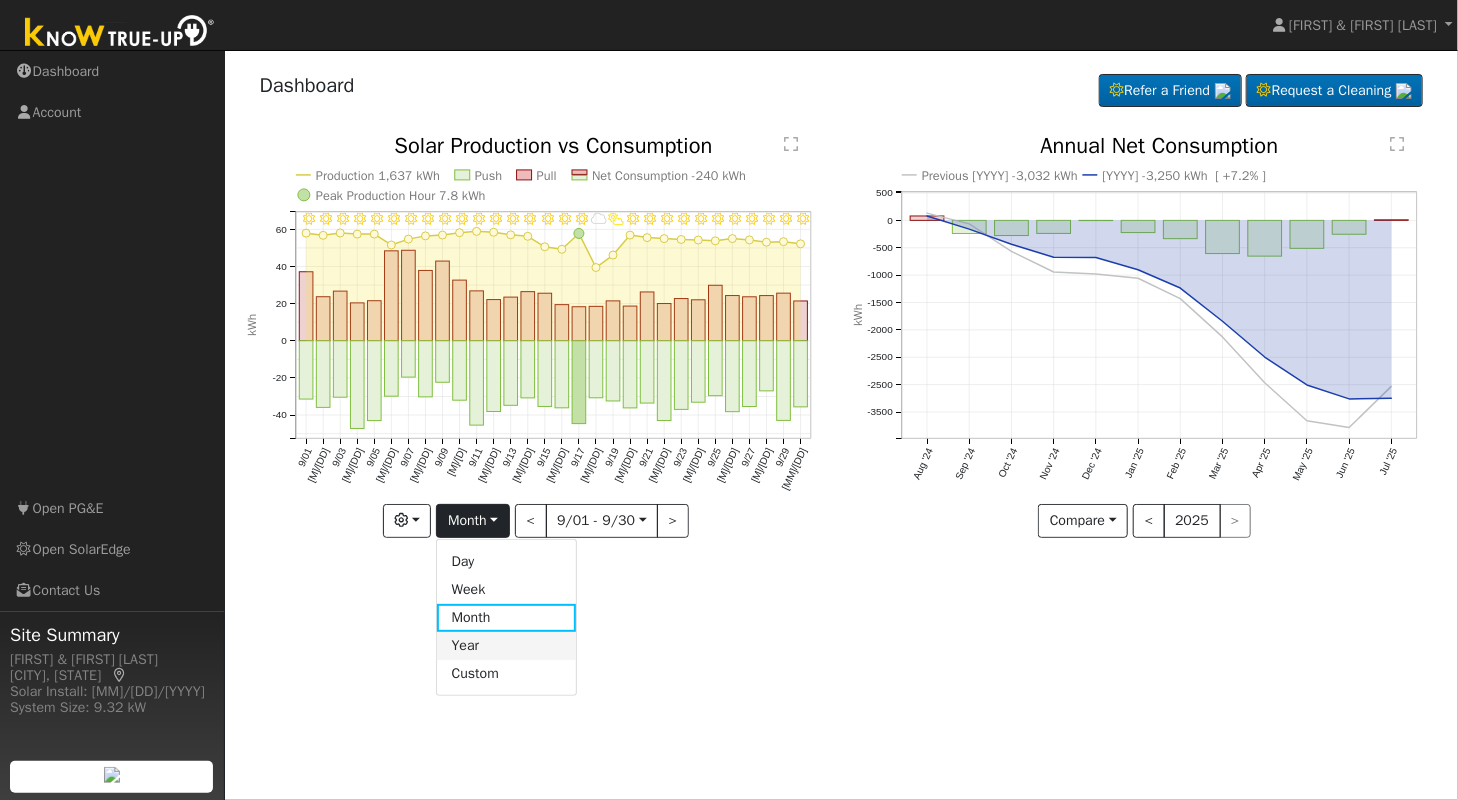 click on "Year" at bounding box center (506, 646) 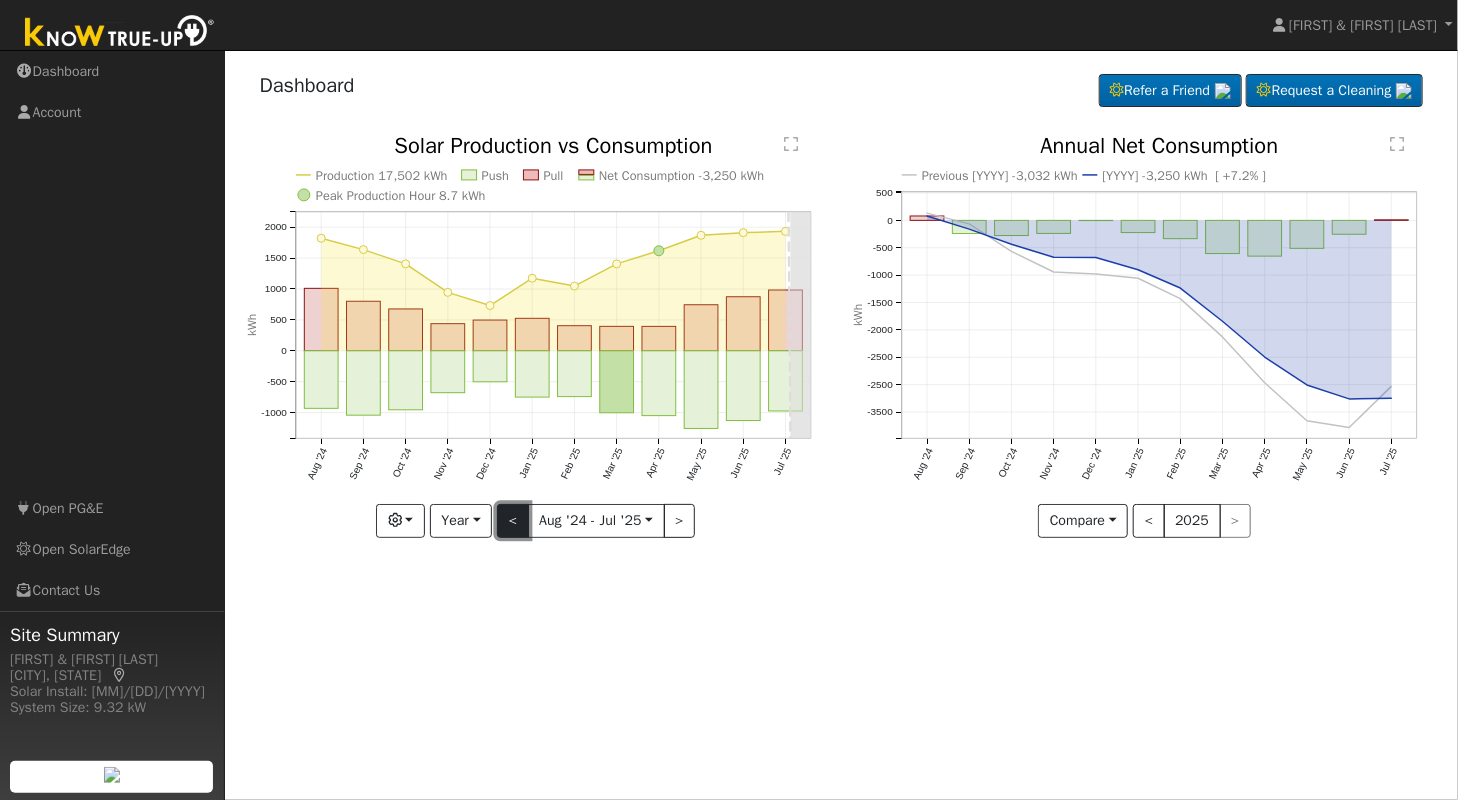 click on "<" at bounding box center [513, 521] 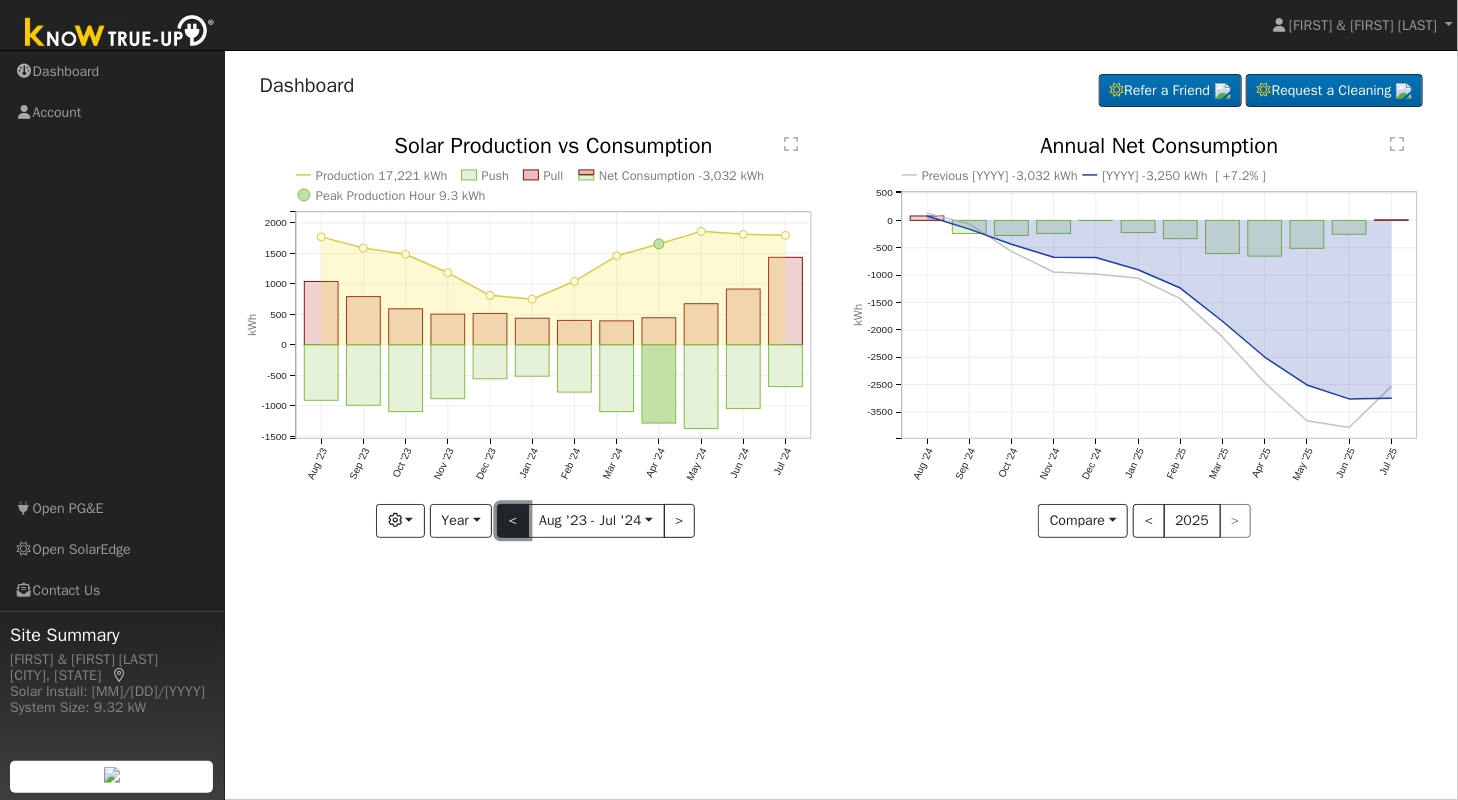 click on "<" at bounding box center [513, 521] 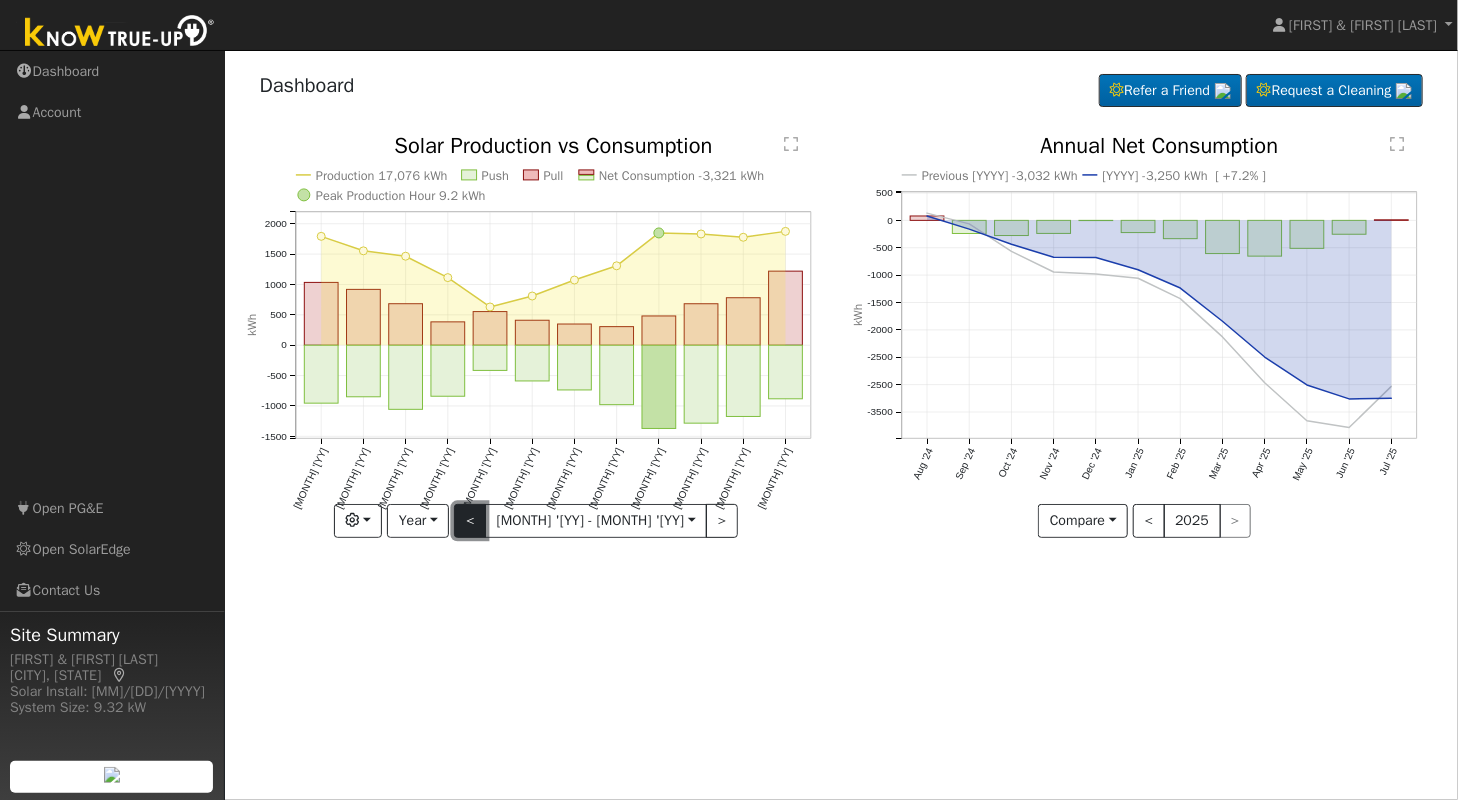 click on "<" at bounding box center [470, 521] 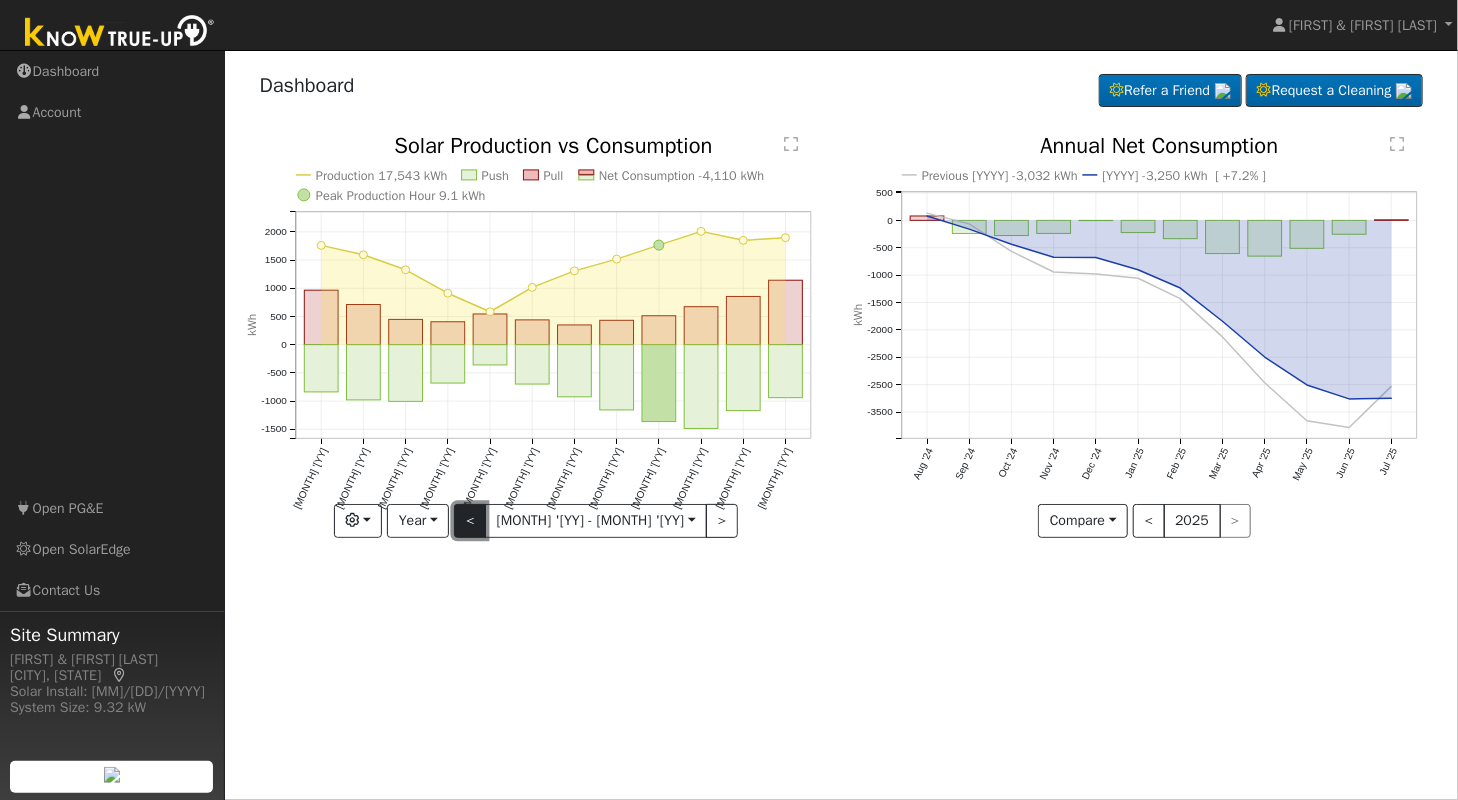 click on "<" at bounding box center [470, 521] 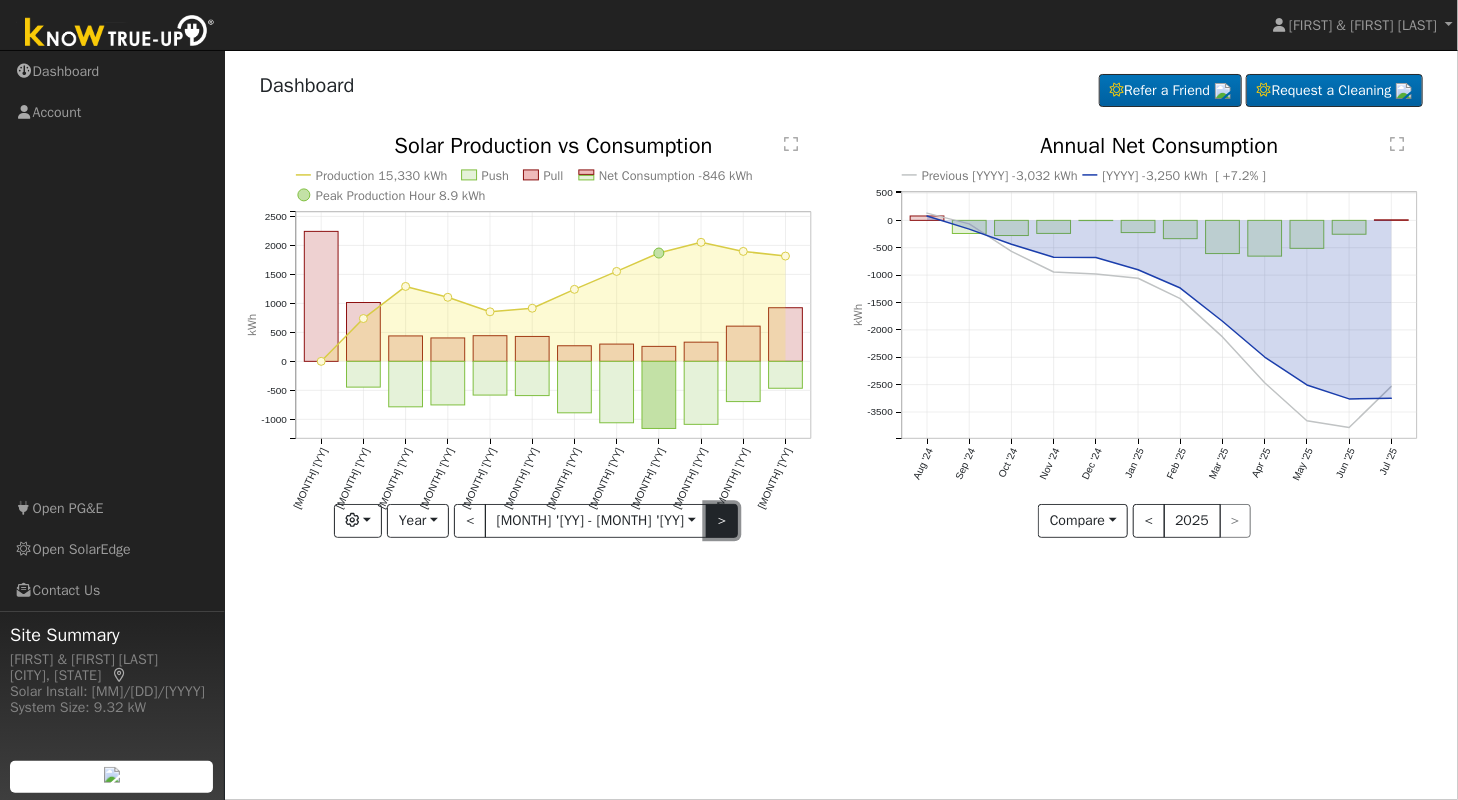 click on ">" at bounding box center (722, 521) 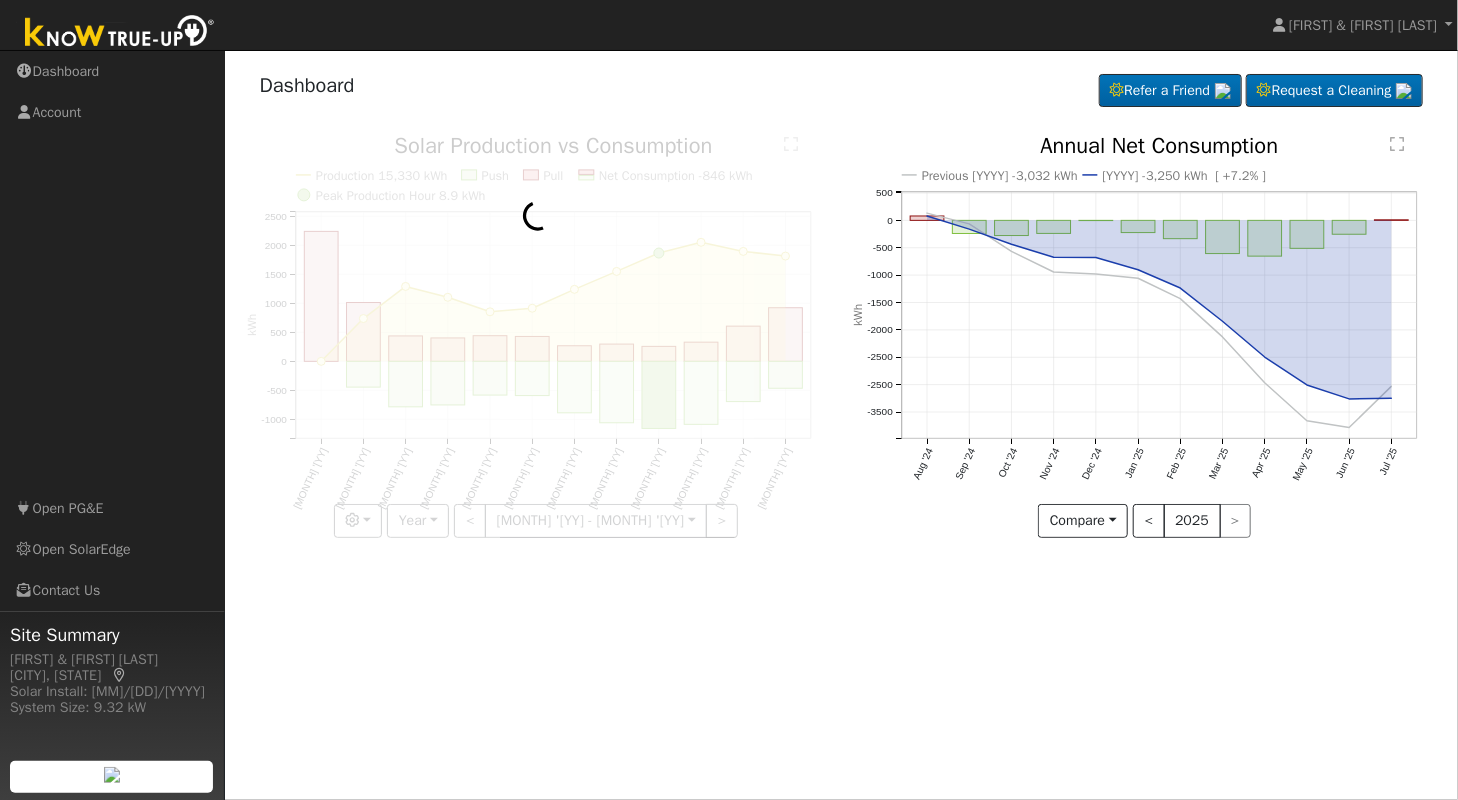 click at bounding box center [538, 336] 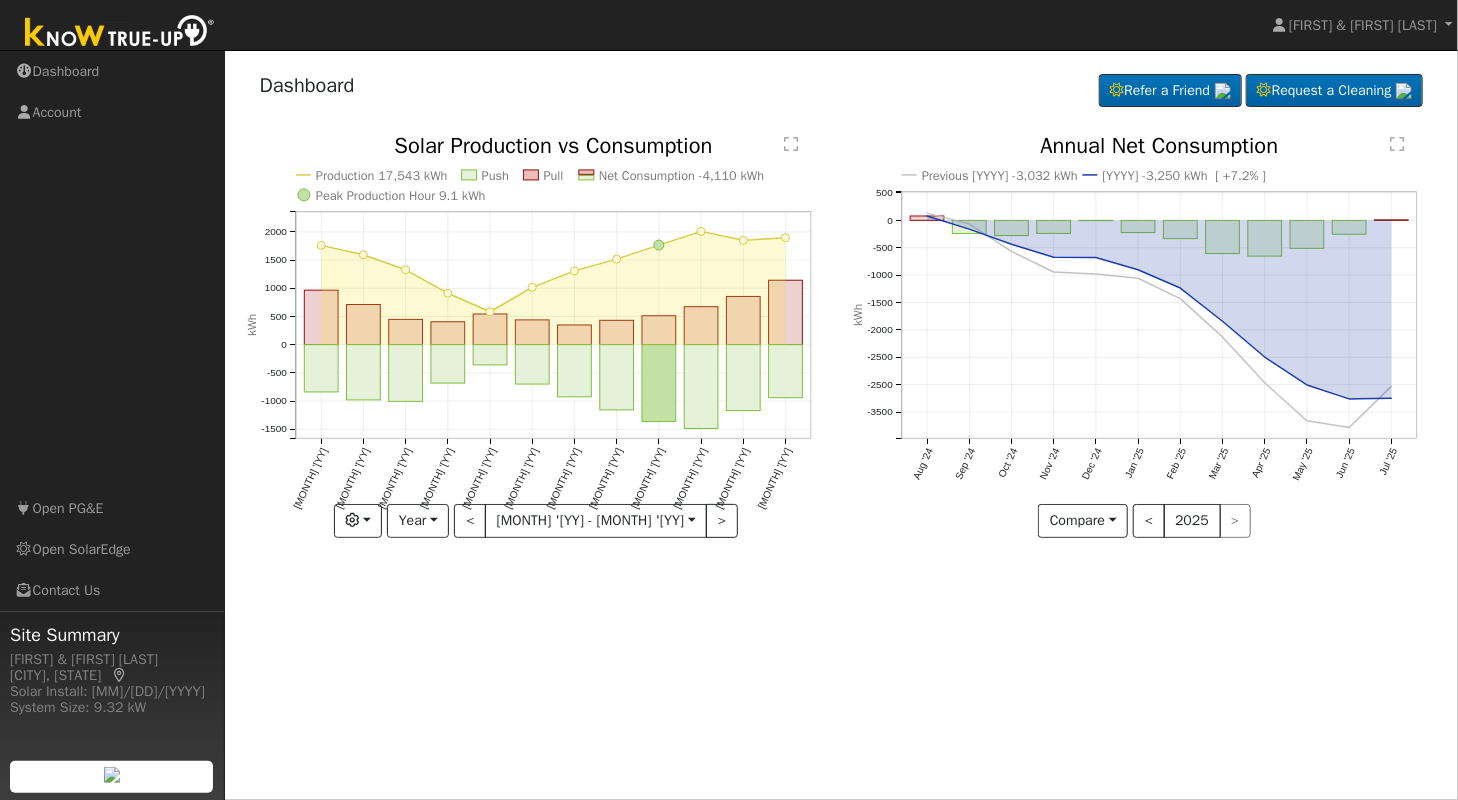 click on "Production 17,543 kWh Push Pull Net Consumption -4,110 kWh Peak Production Hour 9.1 kWh [MONTH] '[YY] [MONTH] '[YY] [MONTH] '[YY] [MONTH] '[YY] [MONTH] '[YY] [MONTH] '[YY] [MONTH] '[YY] [MONTH] '[YY] [MONTH] '[YY] [MONTH] '[YY] [MONTH] '[YY] -1500 -1000 -500 0 500 1000 1500 2000  Solar Production vs Consumption kWh onclick="" onclick="" onclick="" onclick="" onclick="" onclick="" onclick="" onclick="" onclick="" onclick="" onclick="" onclick="" onclick="" onclick="" onclick="" onclick="" onclick="" onclick="" onclick="" onclick="" onclick="" onclick="" onclick="" onclick="" onclick="" onclick="" onclick="" onclick="" onclick="" onclick="" onclick="" onclick="" onclick="" onclick="" onclick="" onclick="" Graphs Solar Production Previous Year Consumption Previous Year Total Consumption Previous Year Cumulative Consumption Previous Year Options Weather °F kWh $ Net Push/Pull Previous Year Period Year Day Week Month Year Custom < [MONTH] '[YY] - [MONTH] '[YY]  [YYYY]-[MM]-[DD] >" 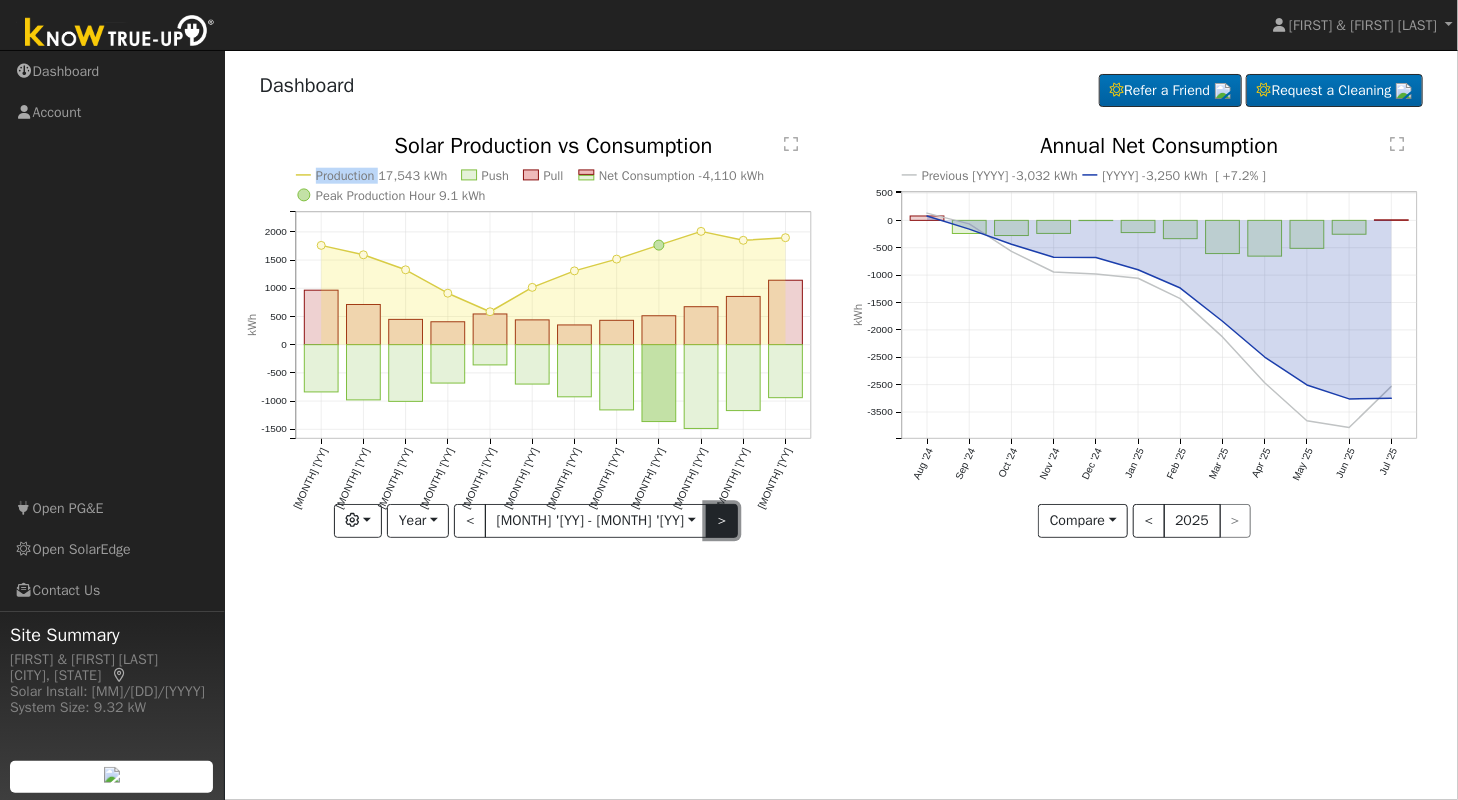 click on ">" at bounding box center (722, 521) 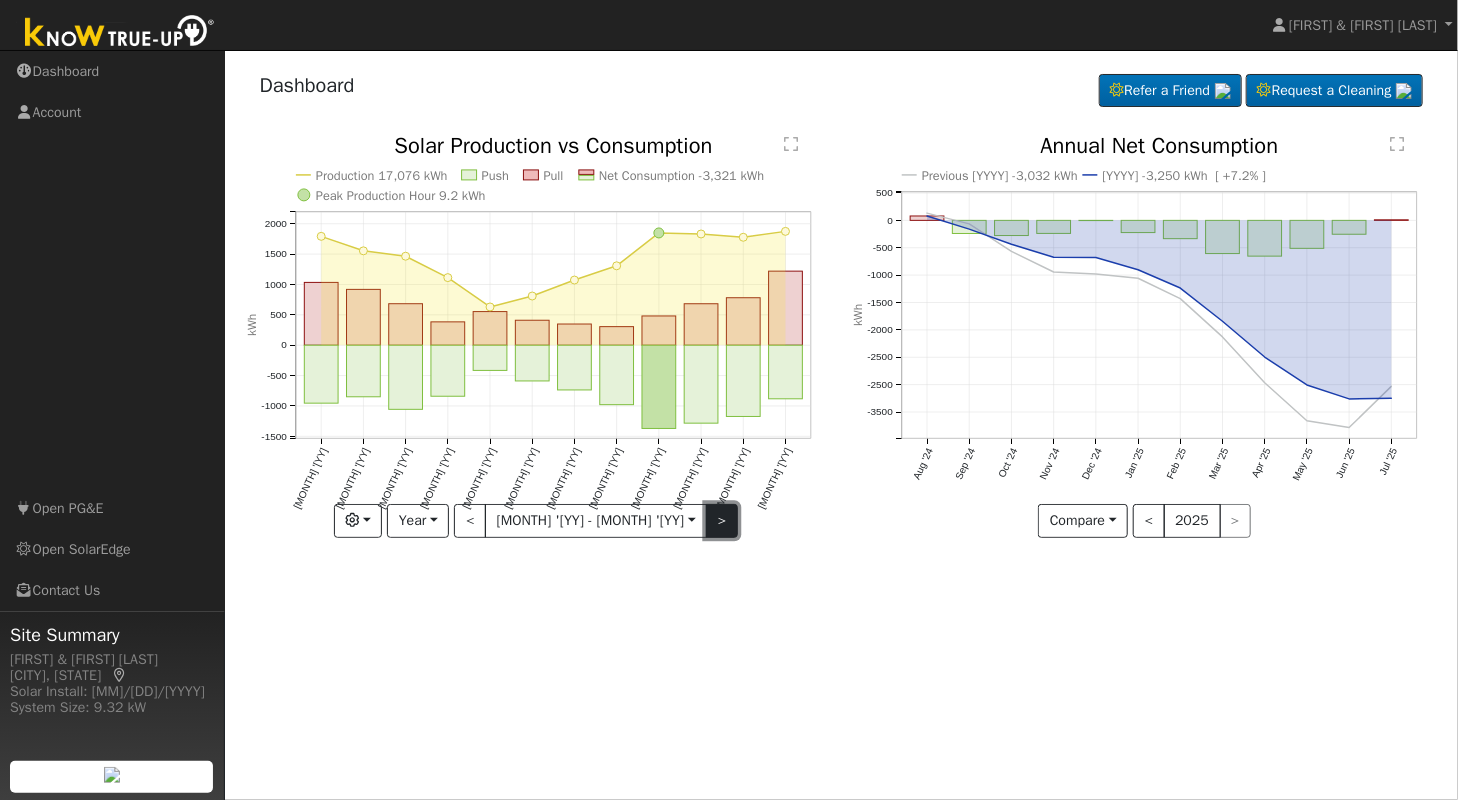 click on ">" at bounding box center (722, 521) 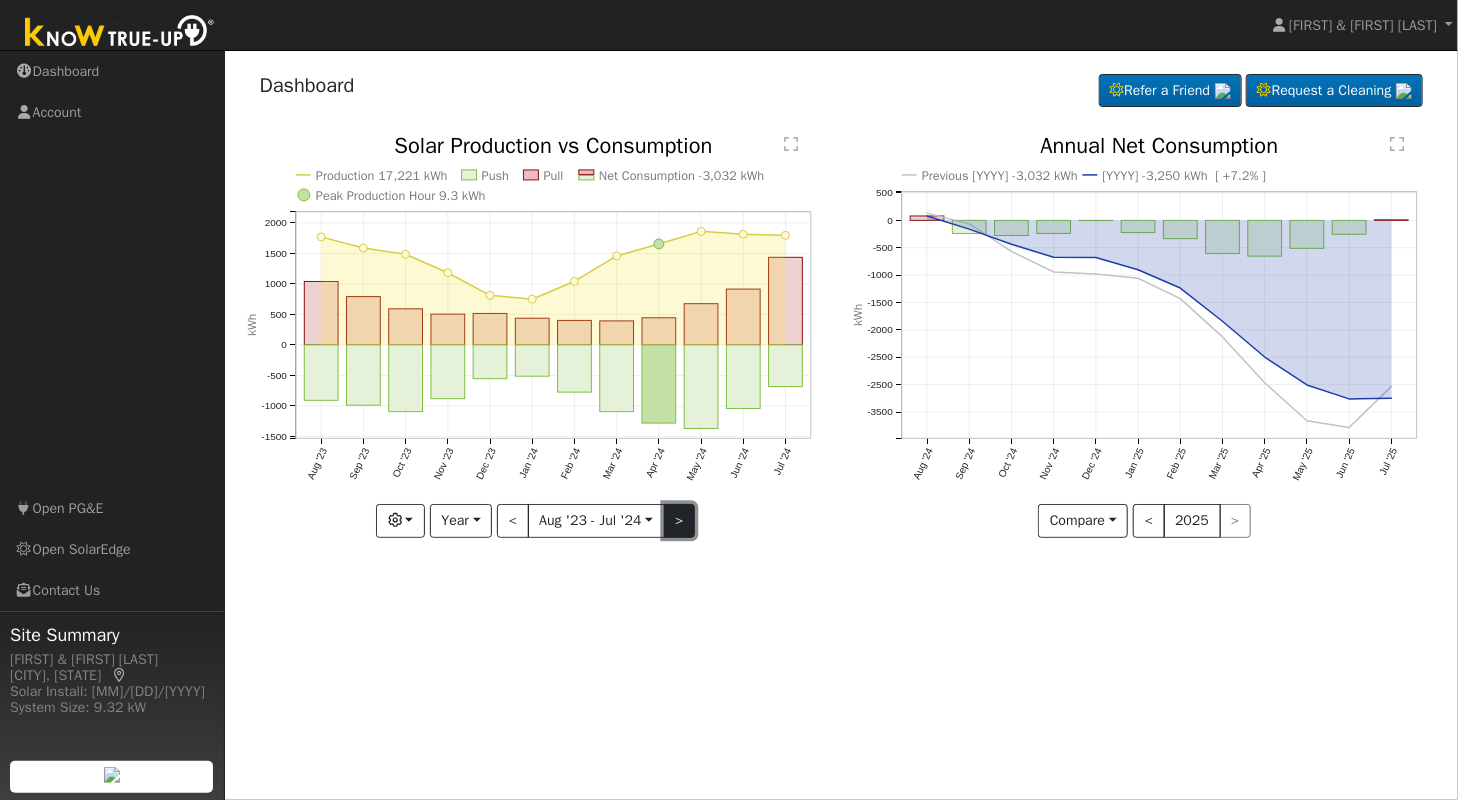 click on ">" at bounding box center [680, 521] 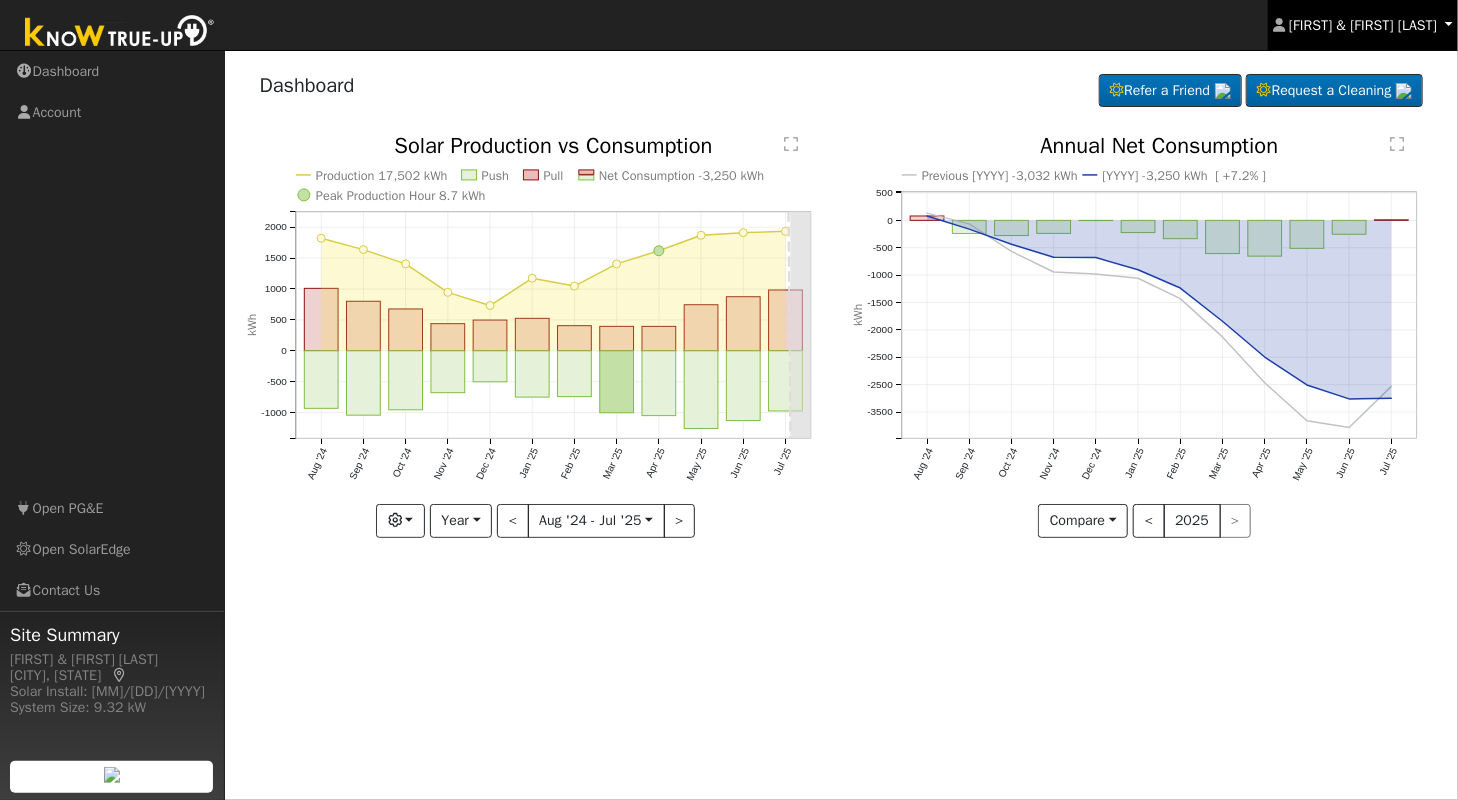 click on "[FIRST] & [FIRST] [LAST]" at bounding box center (1363, 25) 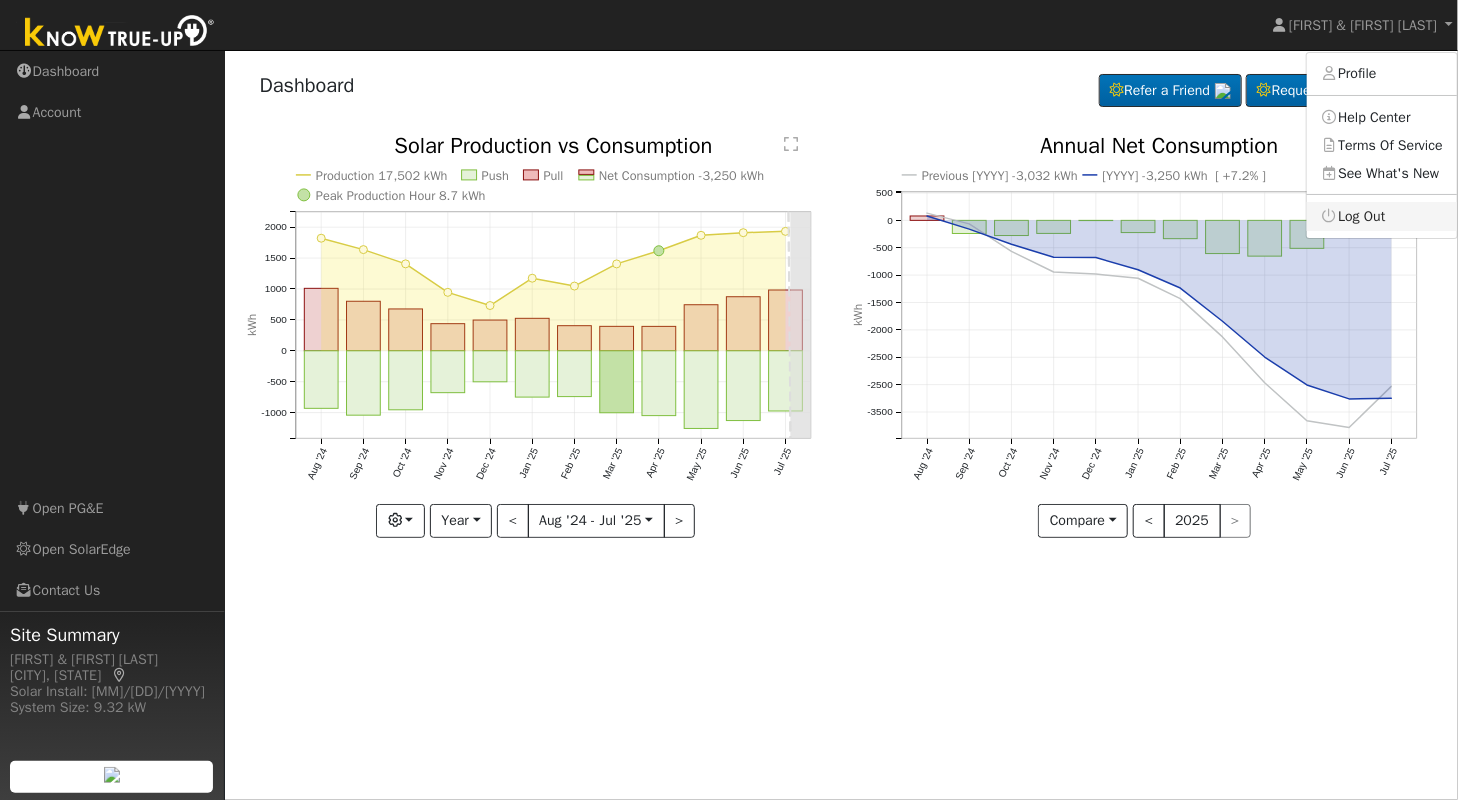 click on "Log Out" at bounding box center (1382, 216) 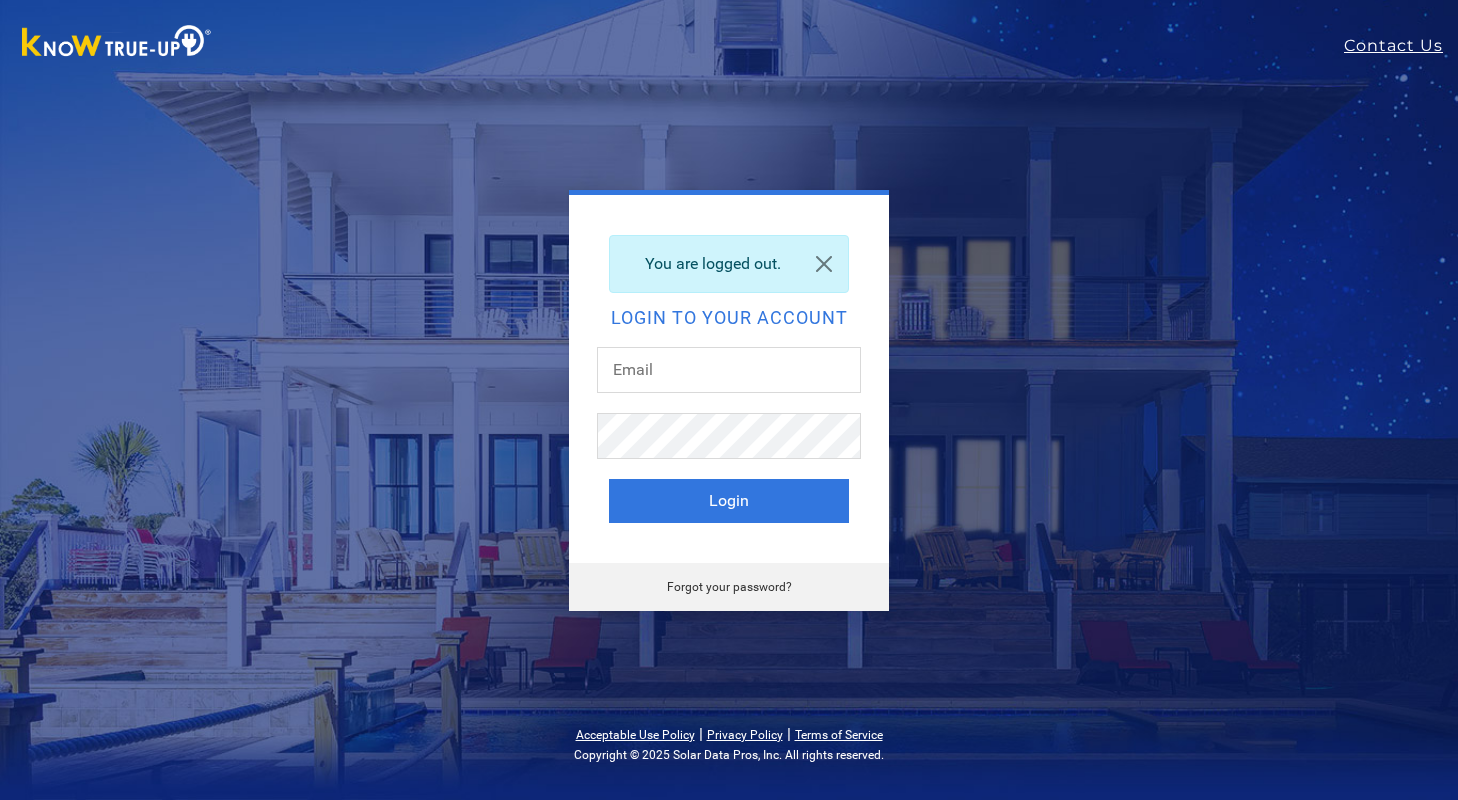 scroll, scrollTop: 0, scrollLeft: 0, axis: both 